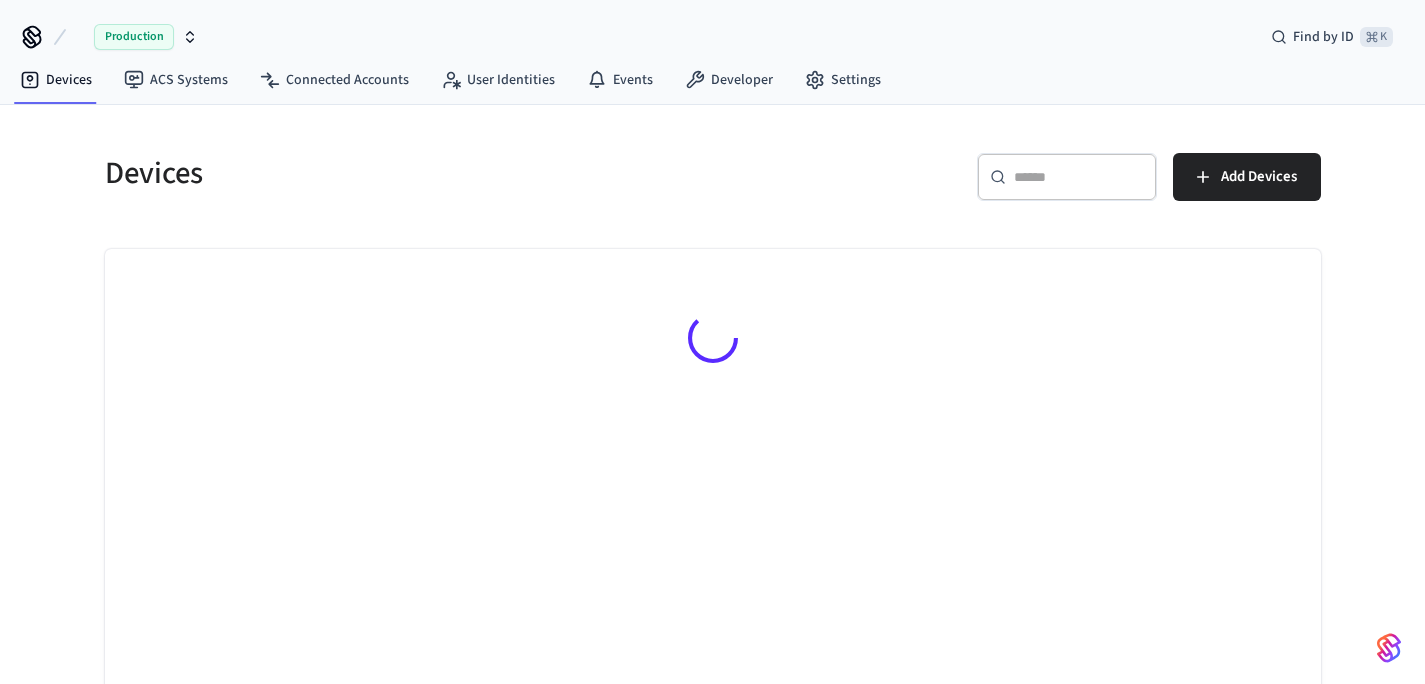 scroll, scrollTop: 0, scrollLeft: 0, axis: both 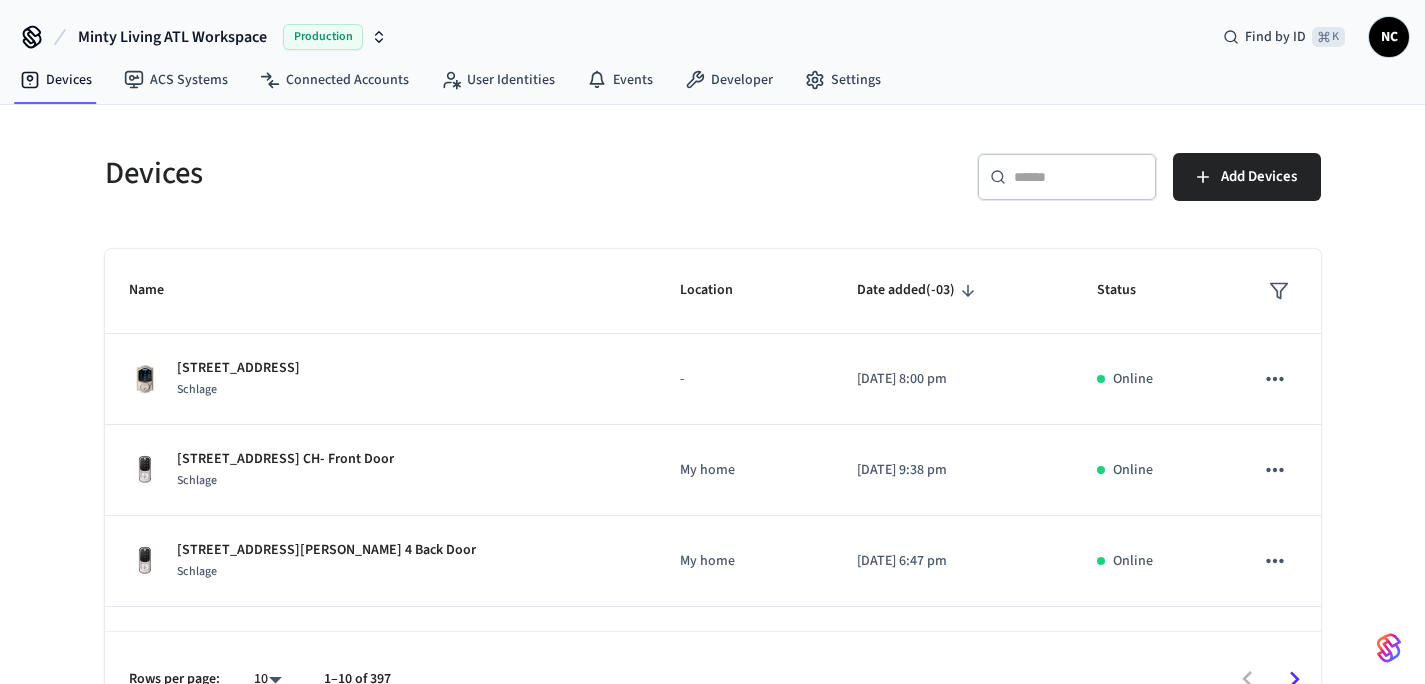 click on "​ ​" at bounding box center (1067, 177) 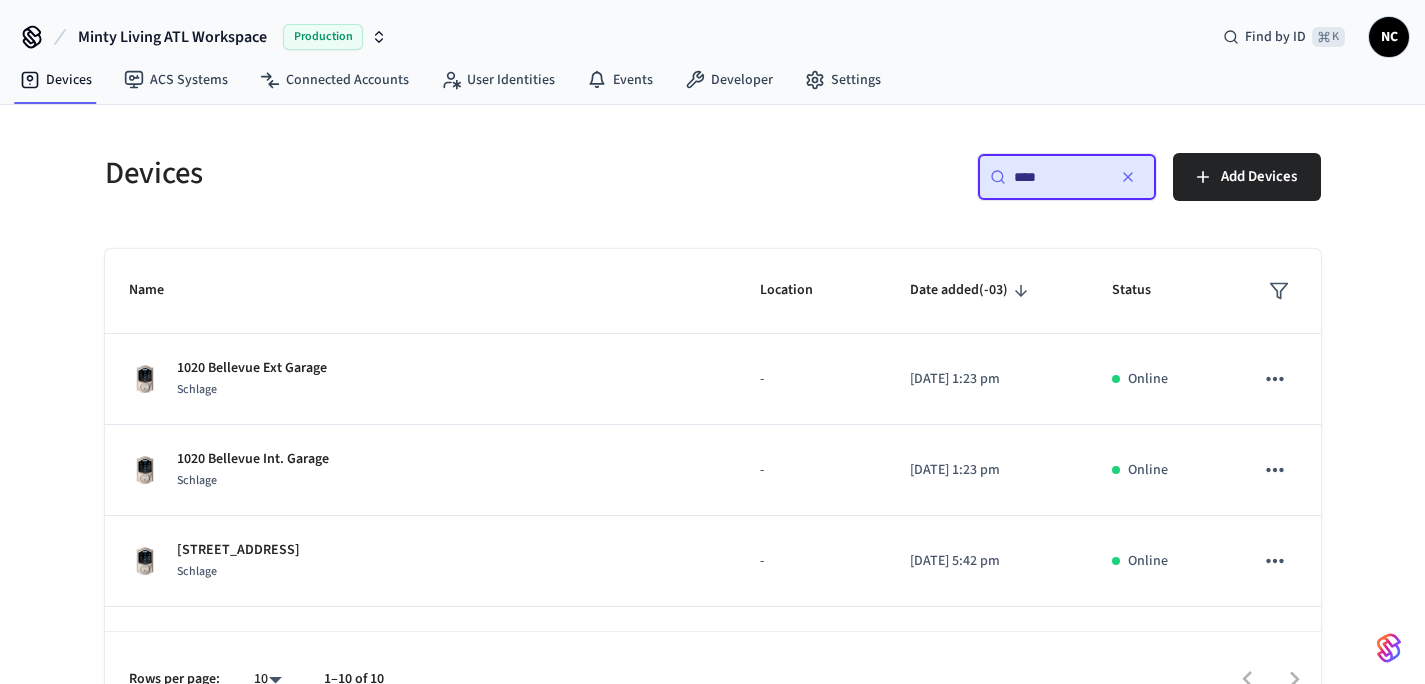 type on "****" 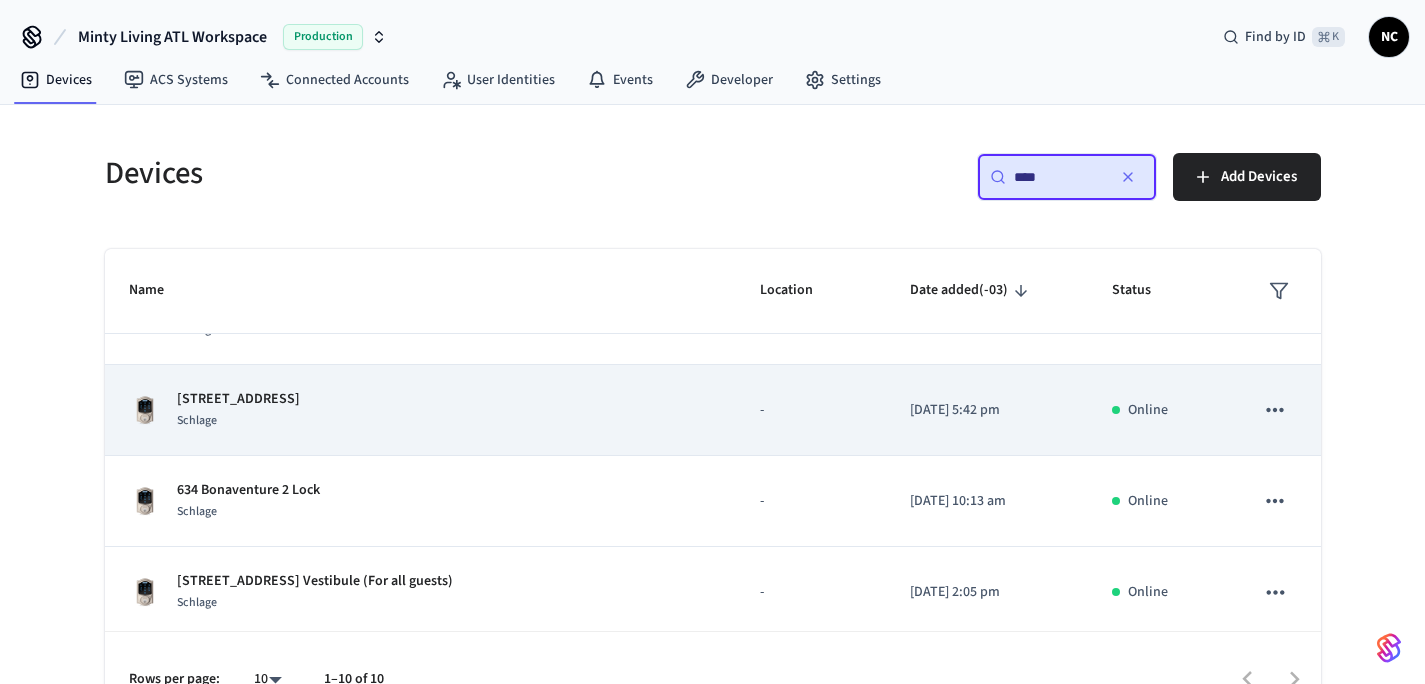 scroll, scrollTop: 220, scrollLeft: 0, axis: vertical 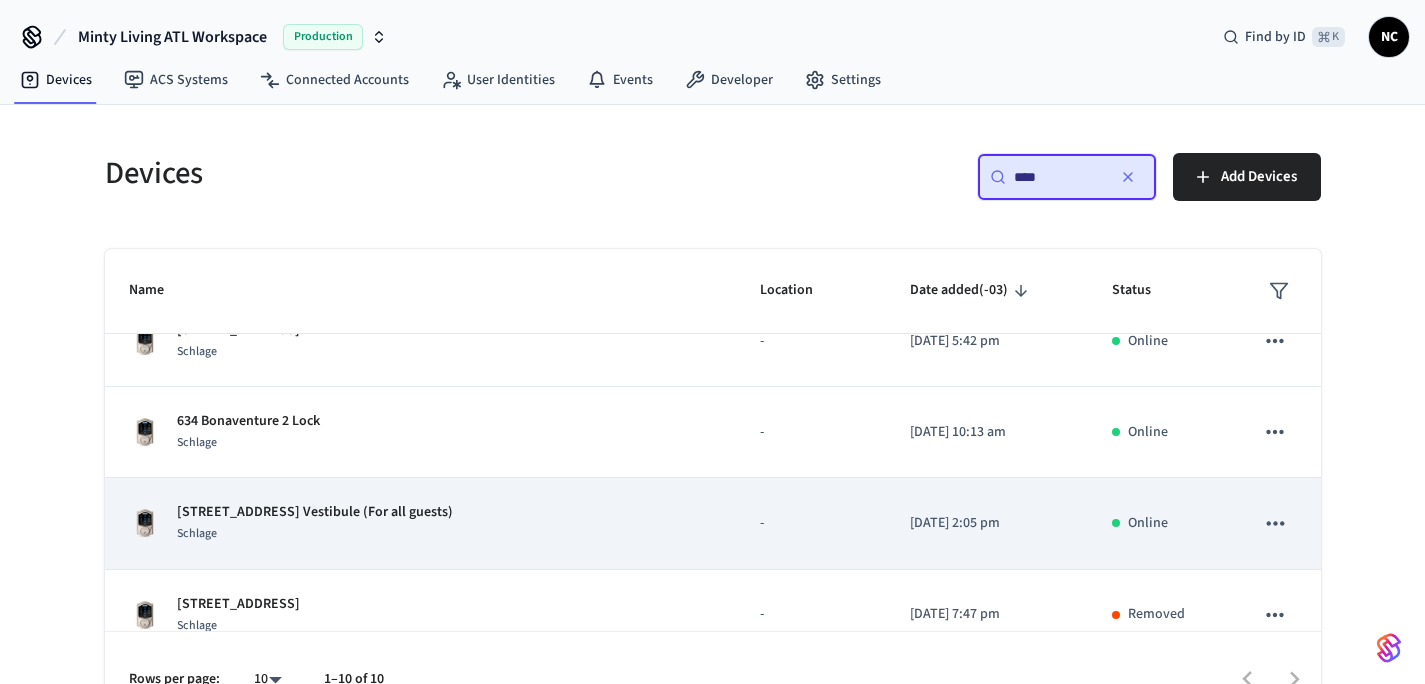 click on "[STREET_ADDRESS] Vestibule (For all guests) Schlage" at bounding box center [421, 523] 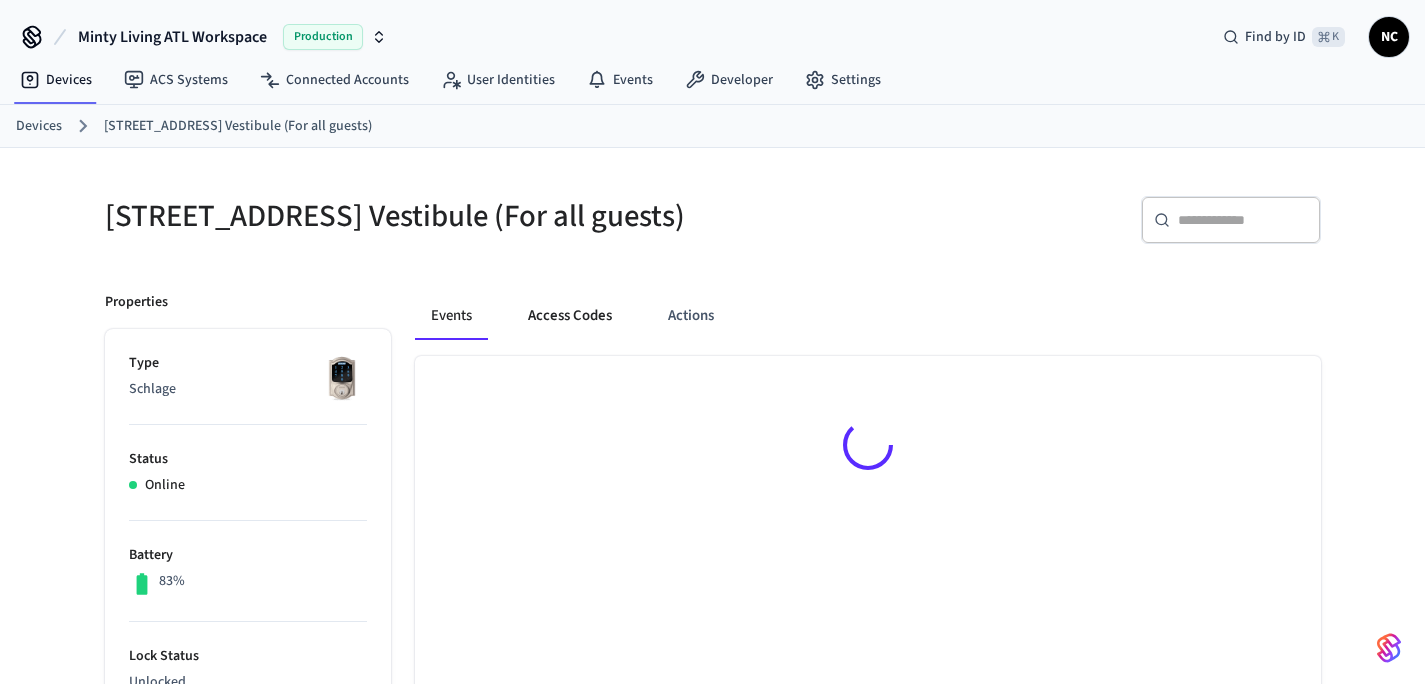 click on "Access Codes" at bounding box center (570, 316) 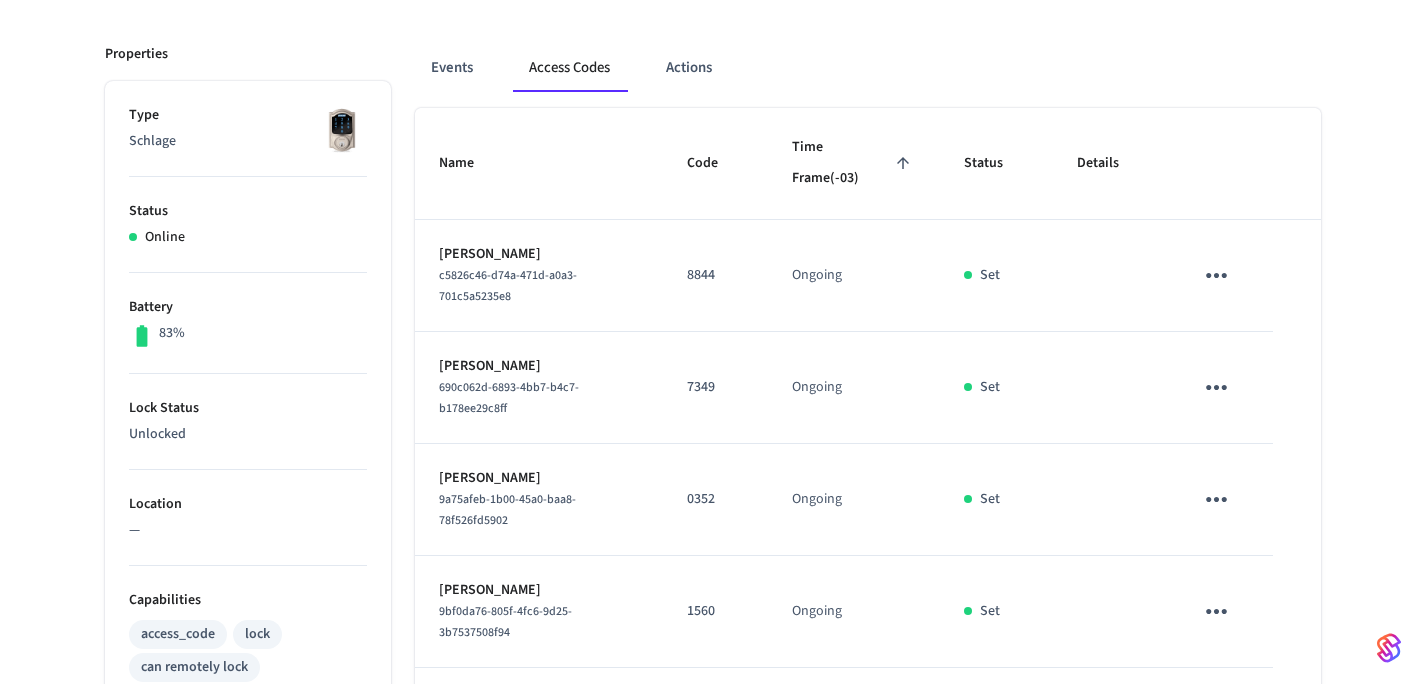 scroll, scrollTop: 8, scrollLeft: 0, axis: vertical 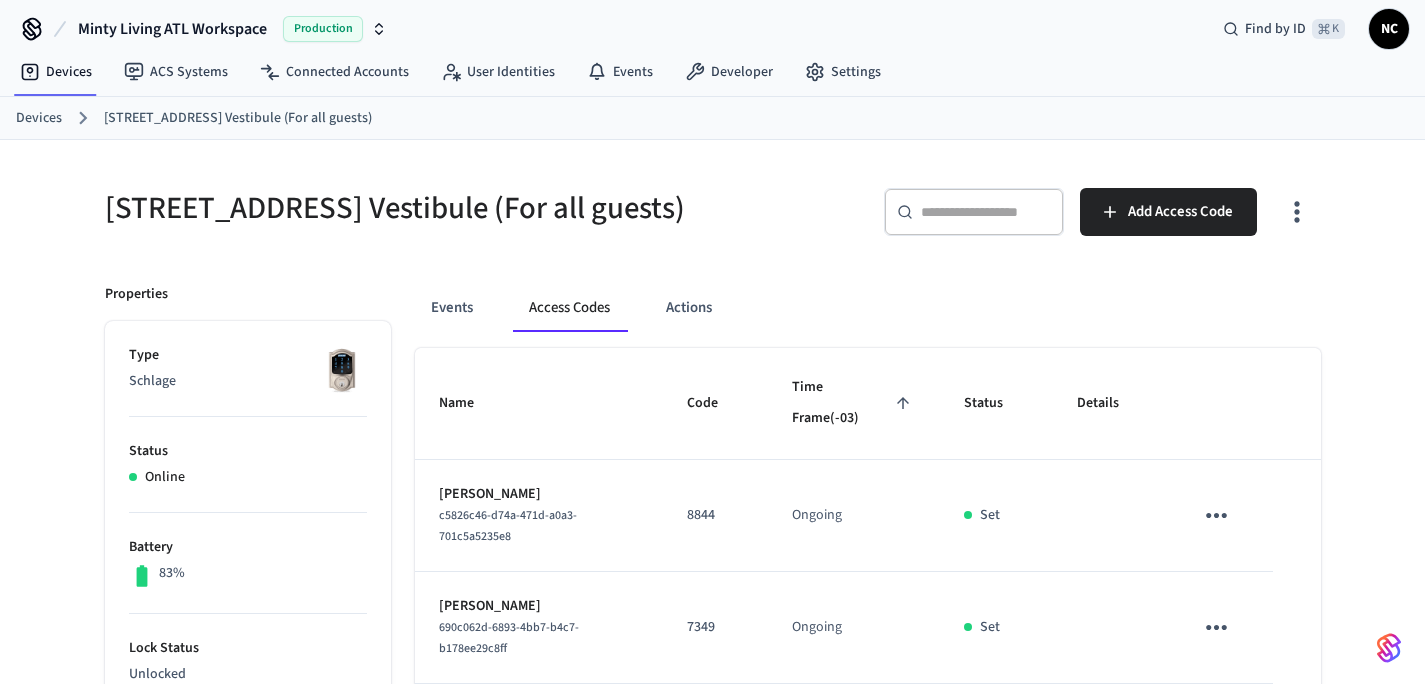click on "Devices" at bounding box center [39, 118] 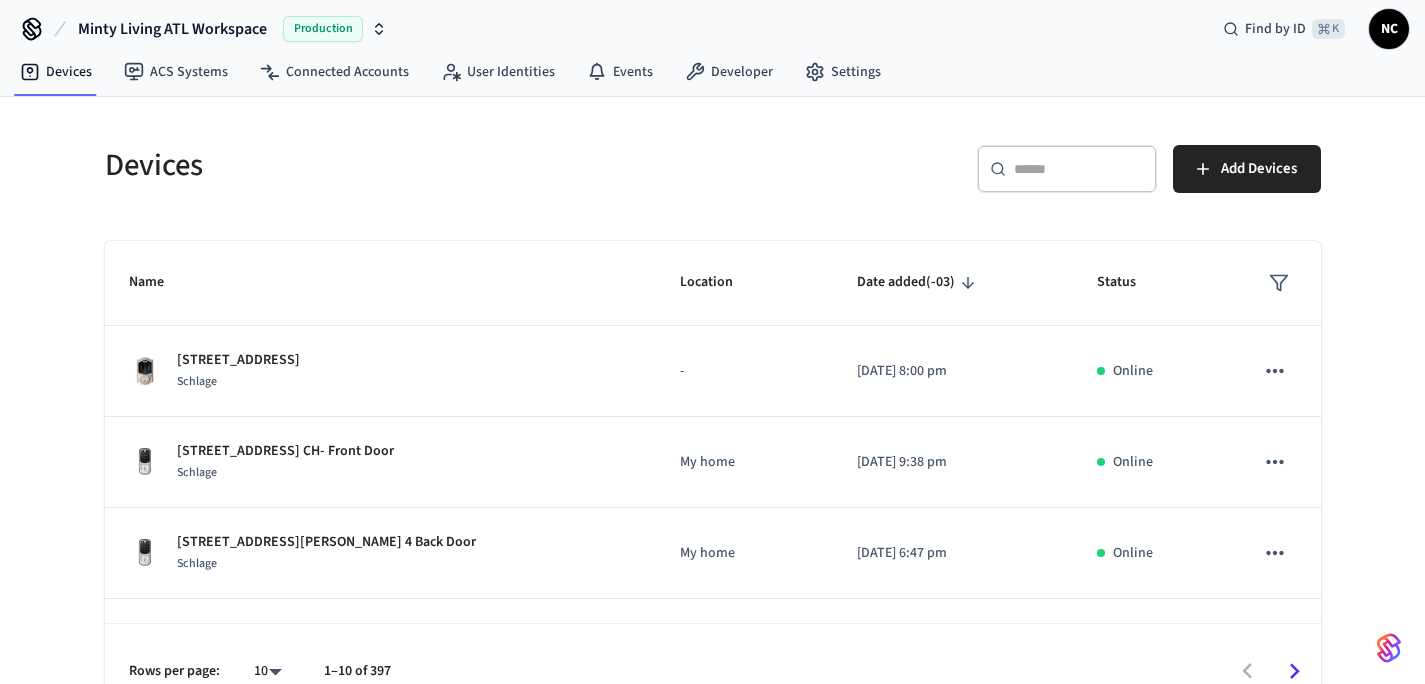 scroll, scrollTop: 0, scrollLeft: 0, axis: both 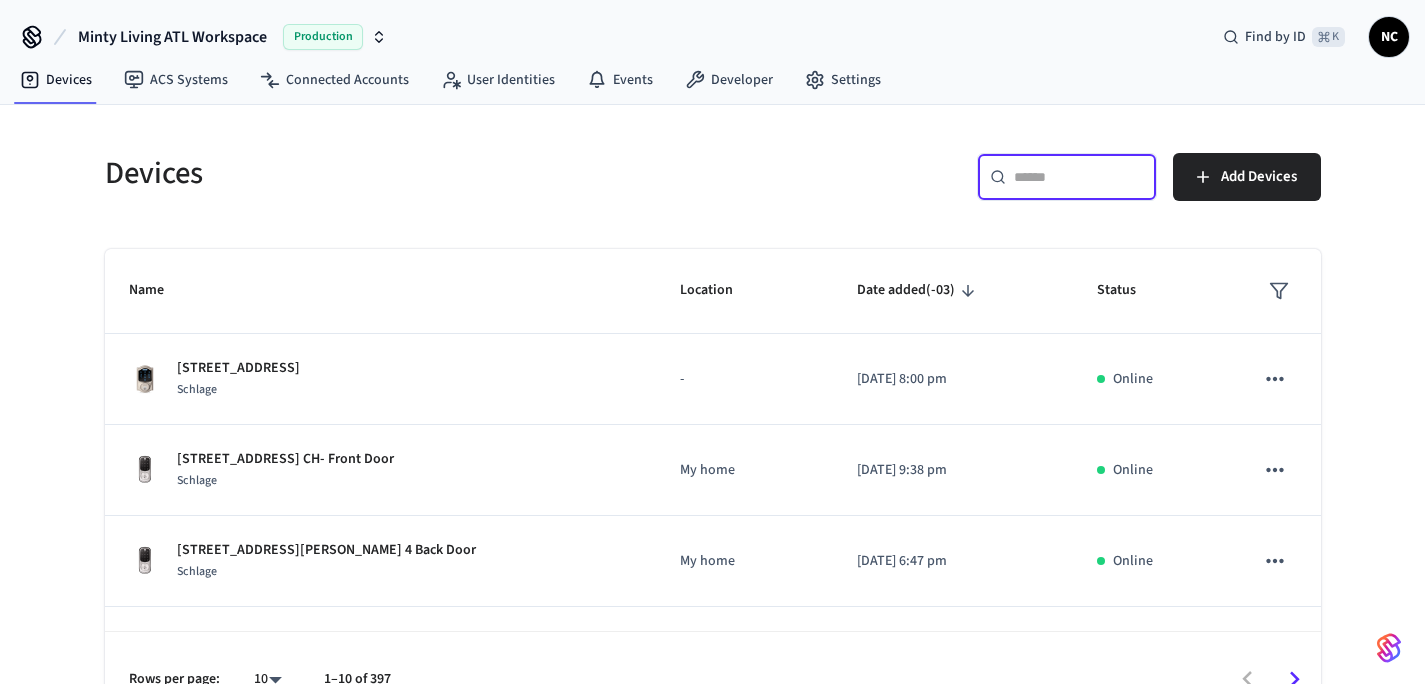 click at bounding box center [1079, 177] 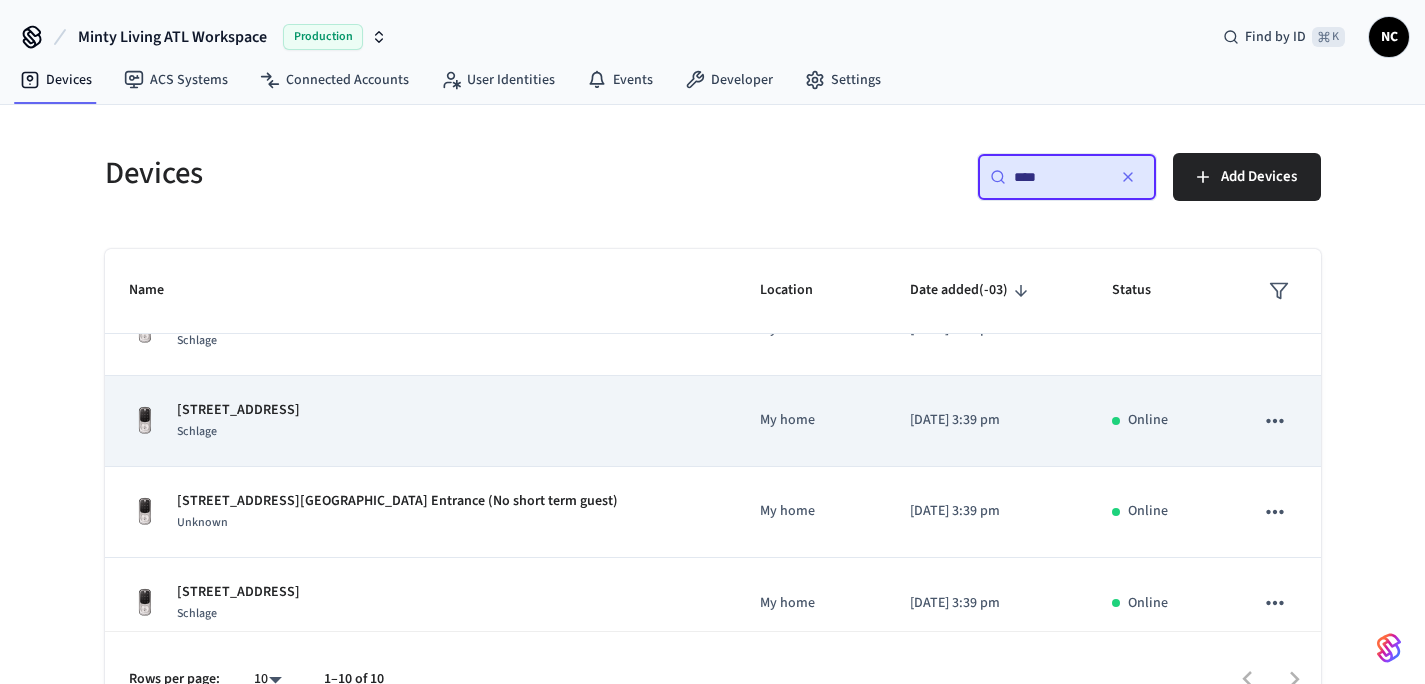 scroll, scrollTop: 614, scrollLeft: 0, axis: vertical 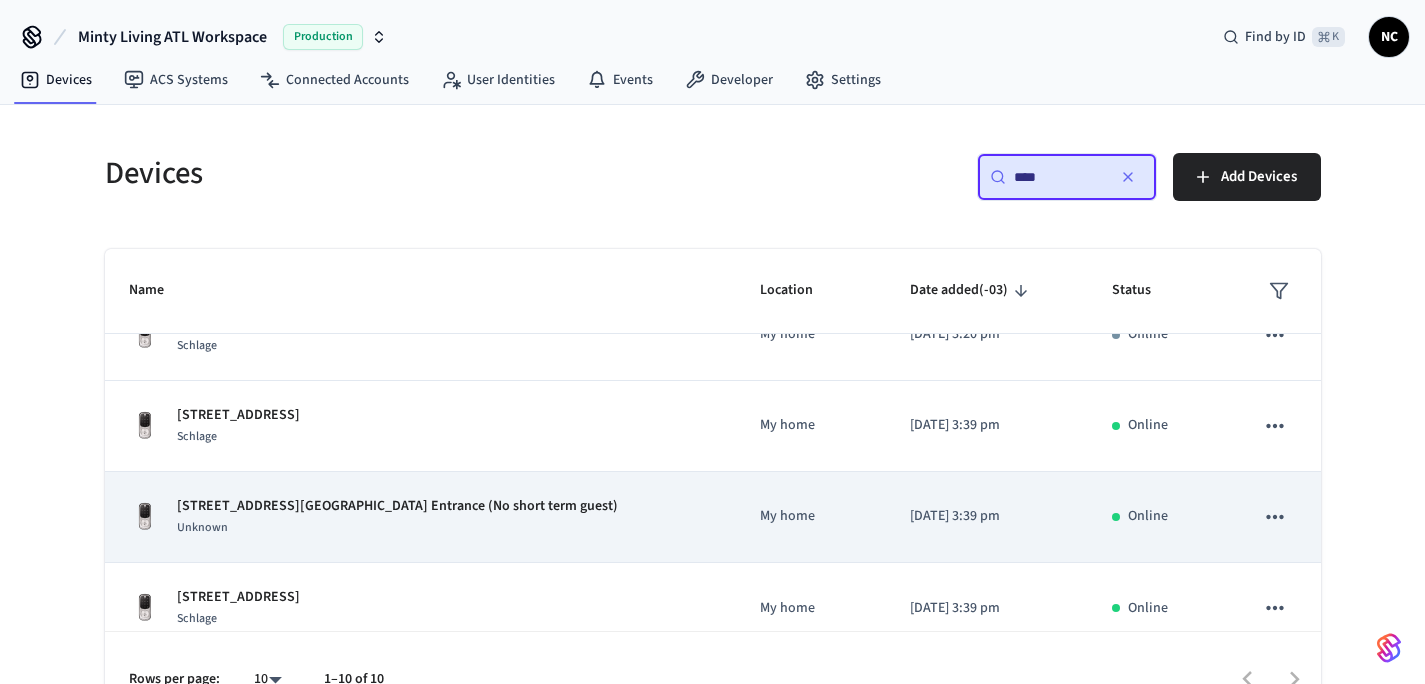 type on "****" 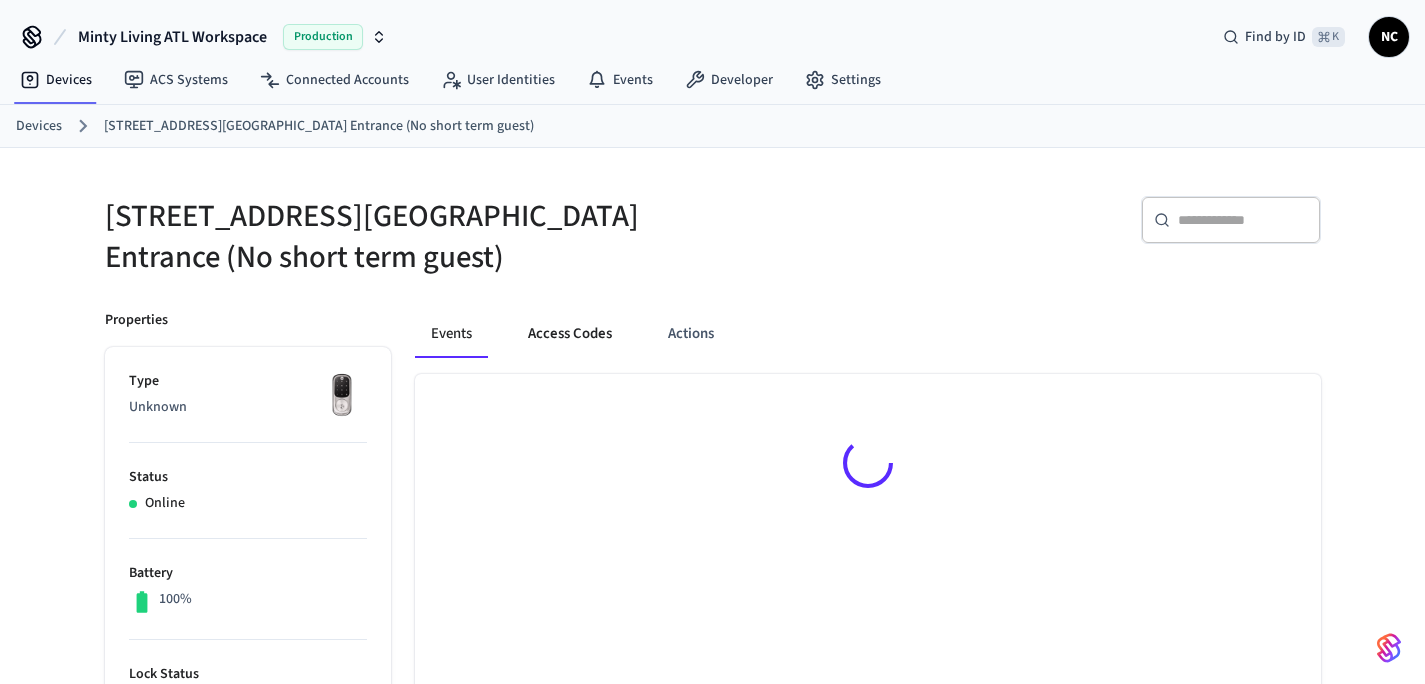 click on "Access Codes" at bounding box center [570, 334] 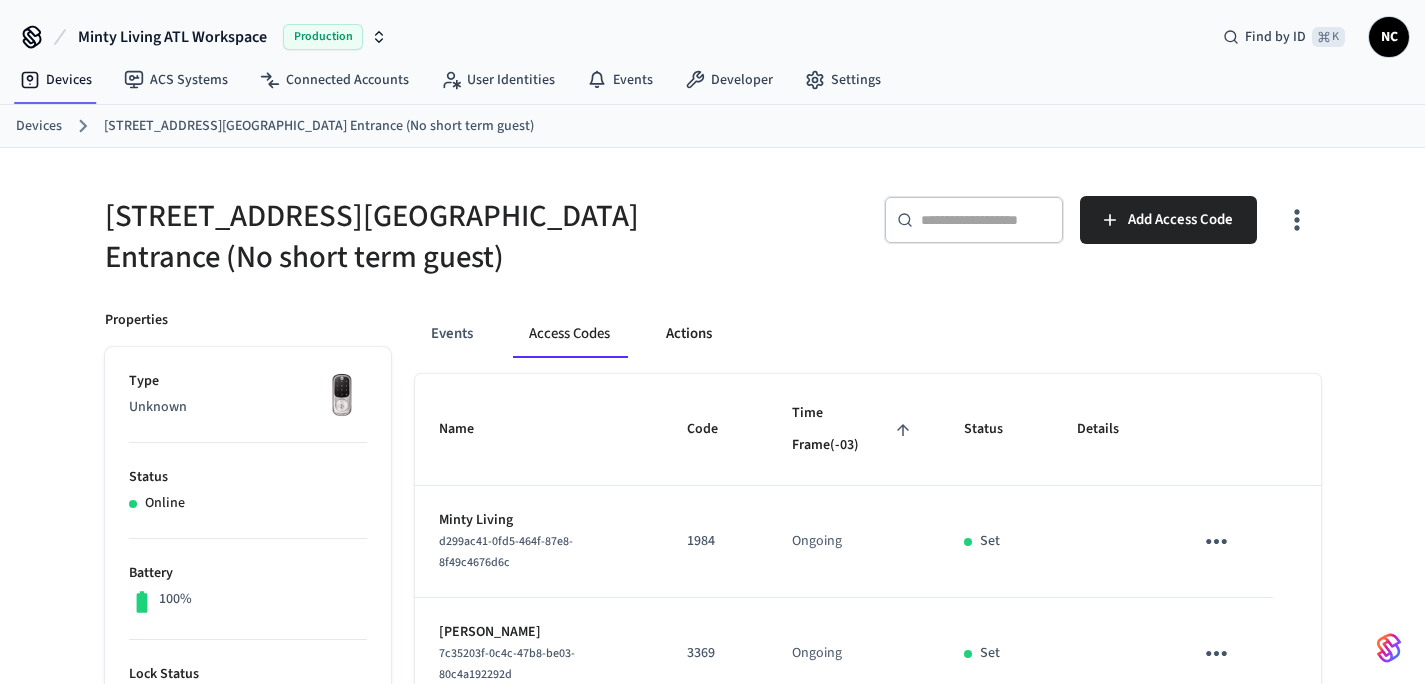 click on "Actions" at bounding box center [689, 334] 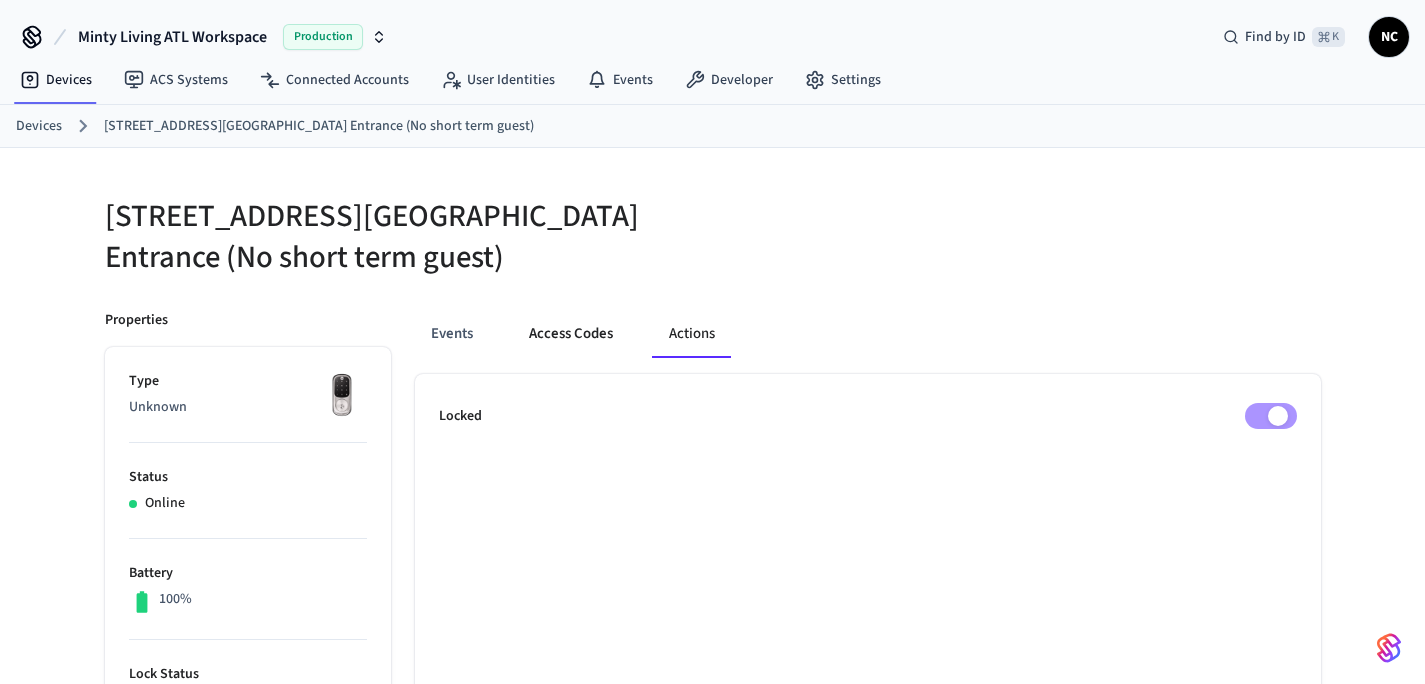 click on "Access Codes" at bounding box center (571, 334) 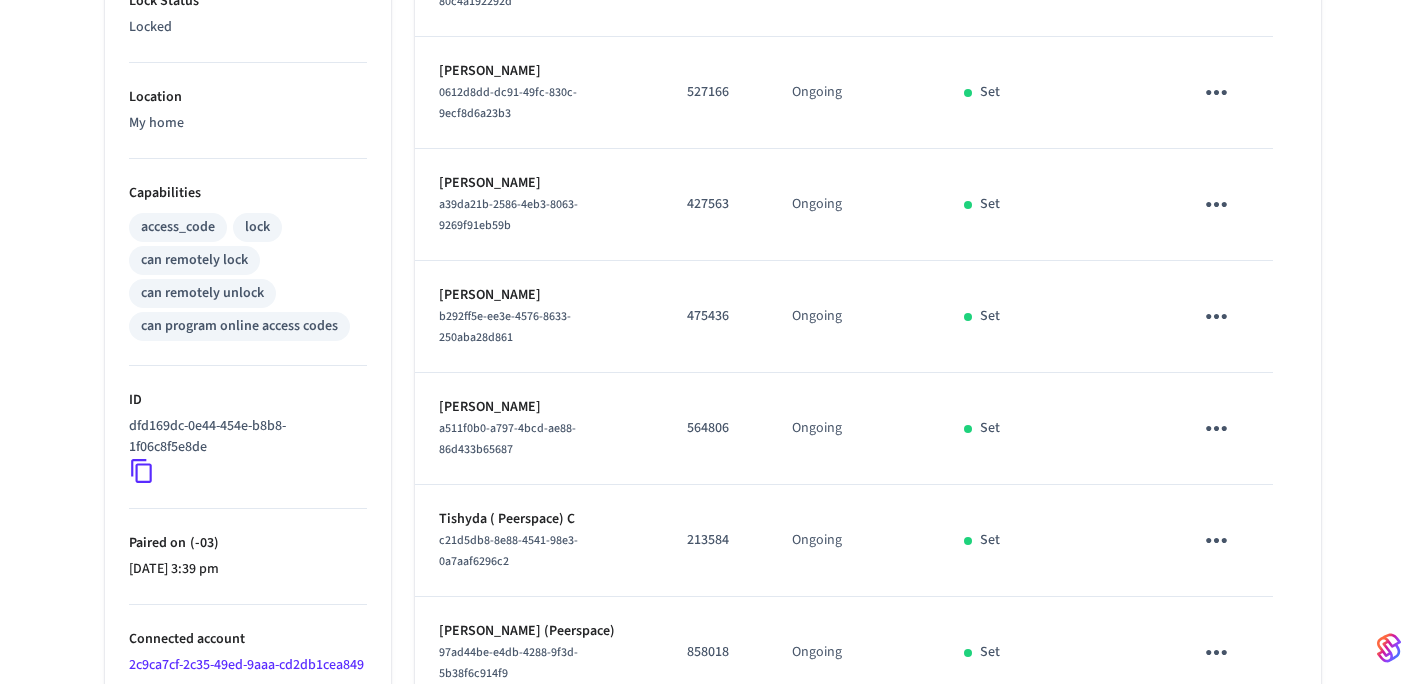 scroll, scrollTop: 662, scrollLeft: 0, axis: vertical 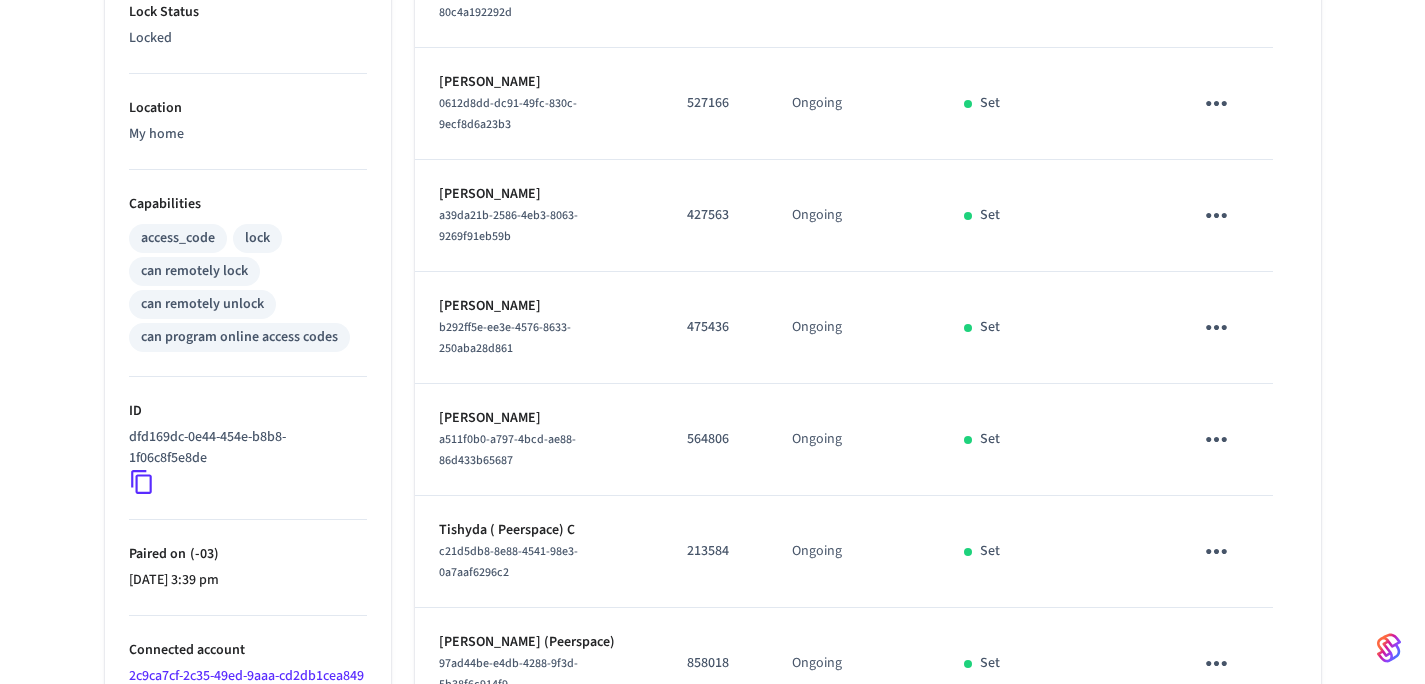 click on "213584" at bounding box center (715, 551) 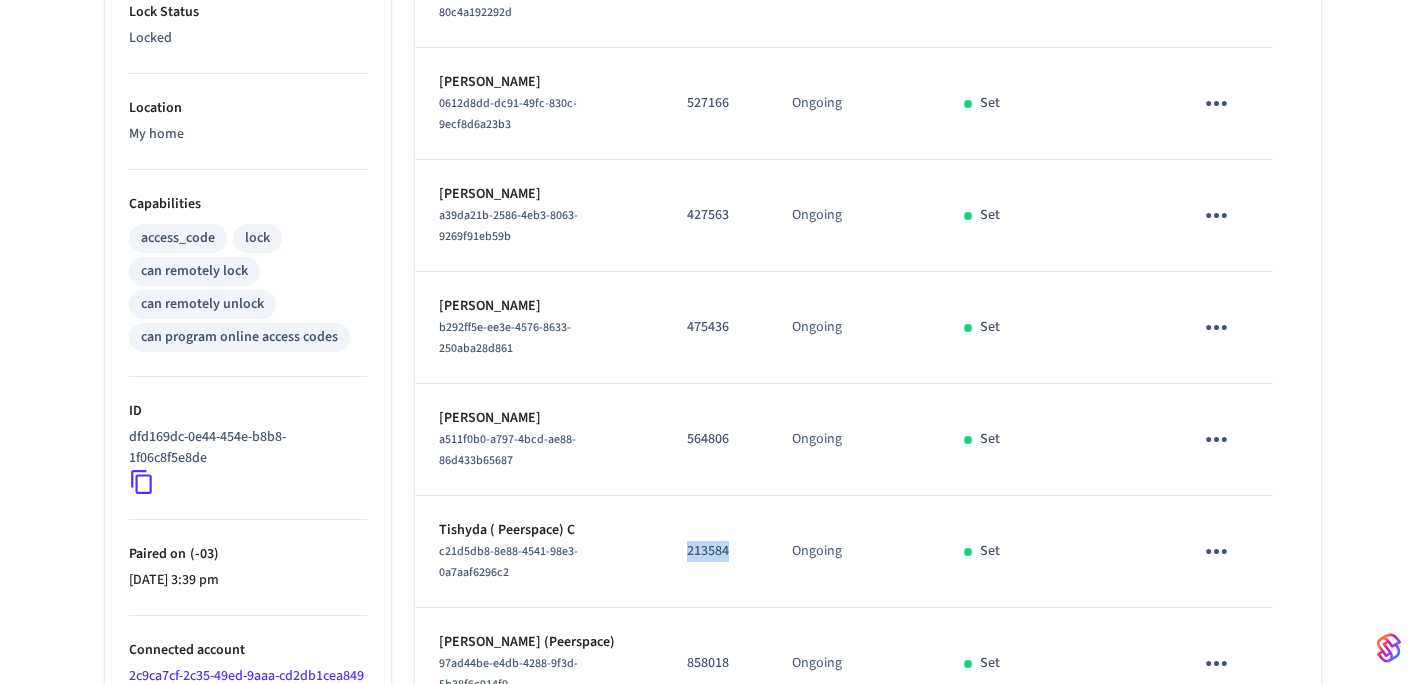 click on "213584" at bounding box center [715, 551] 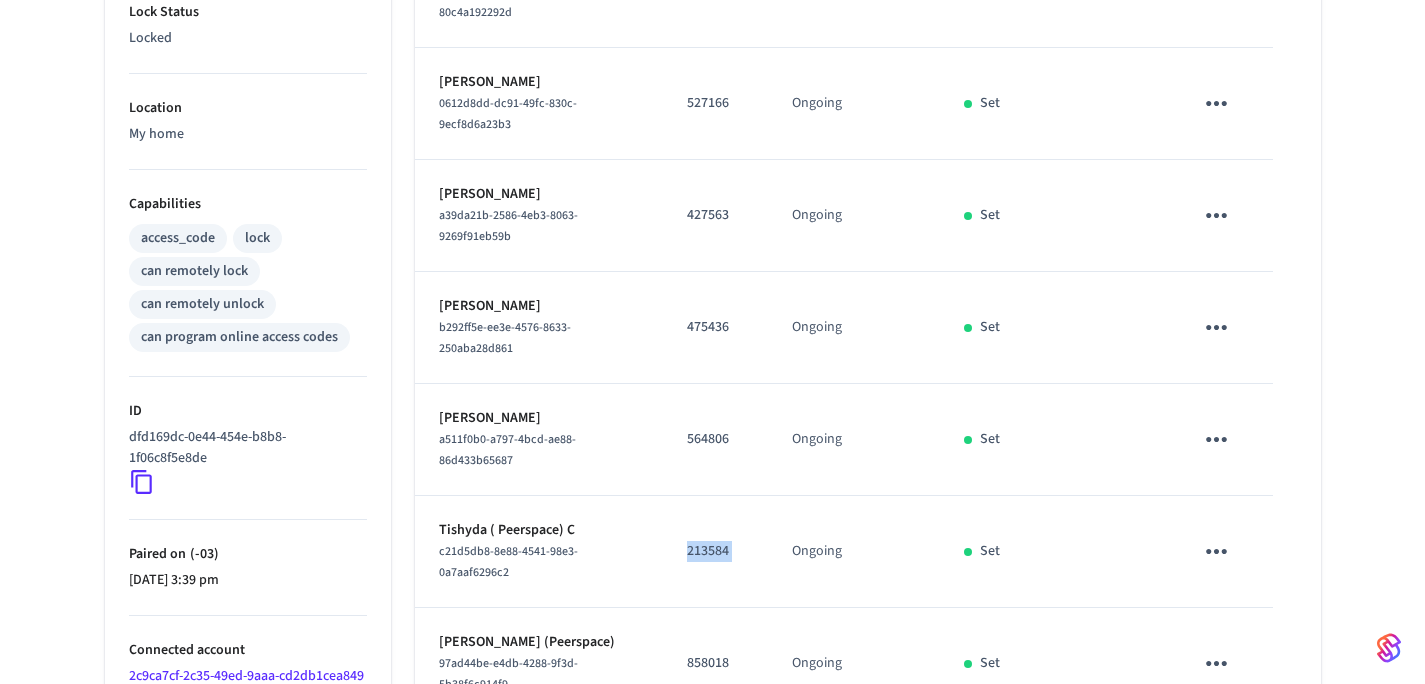 click on "213584" at bounding box center (715, 551) 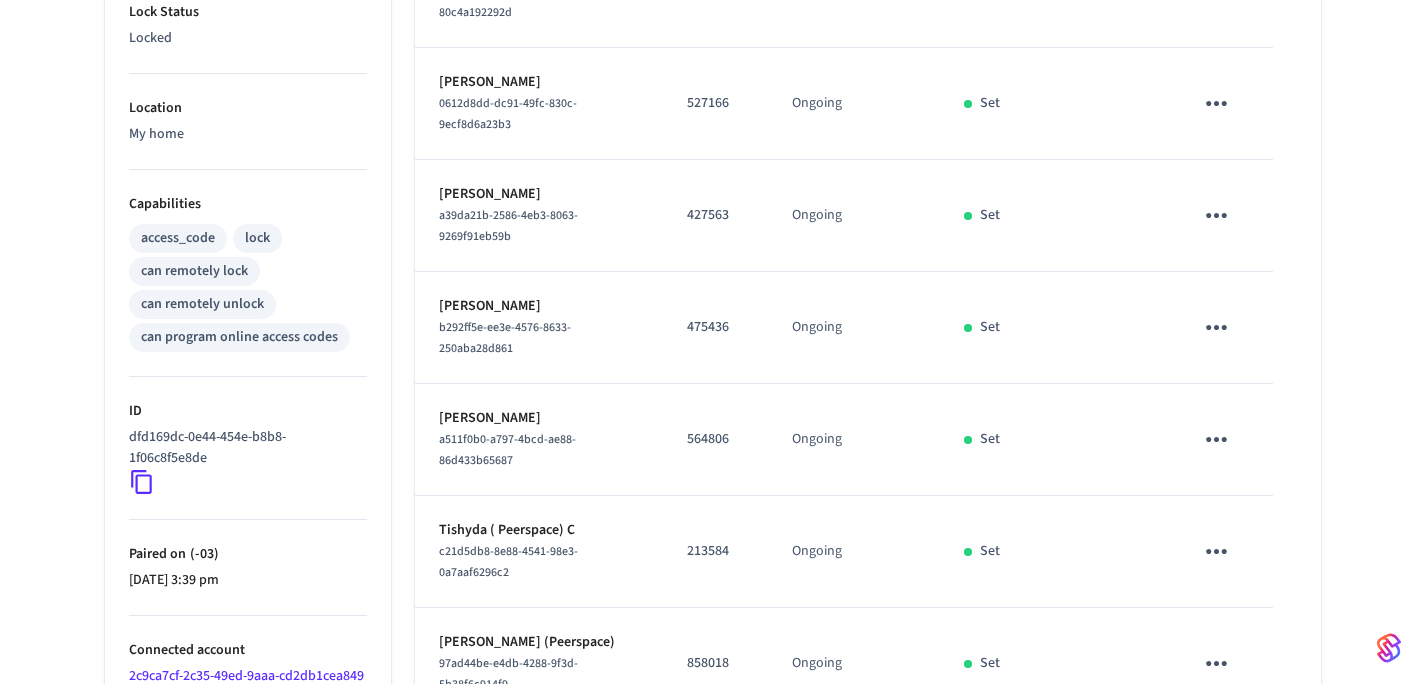 click on "213584" at bounding box center (715, 551) 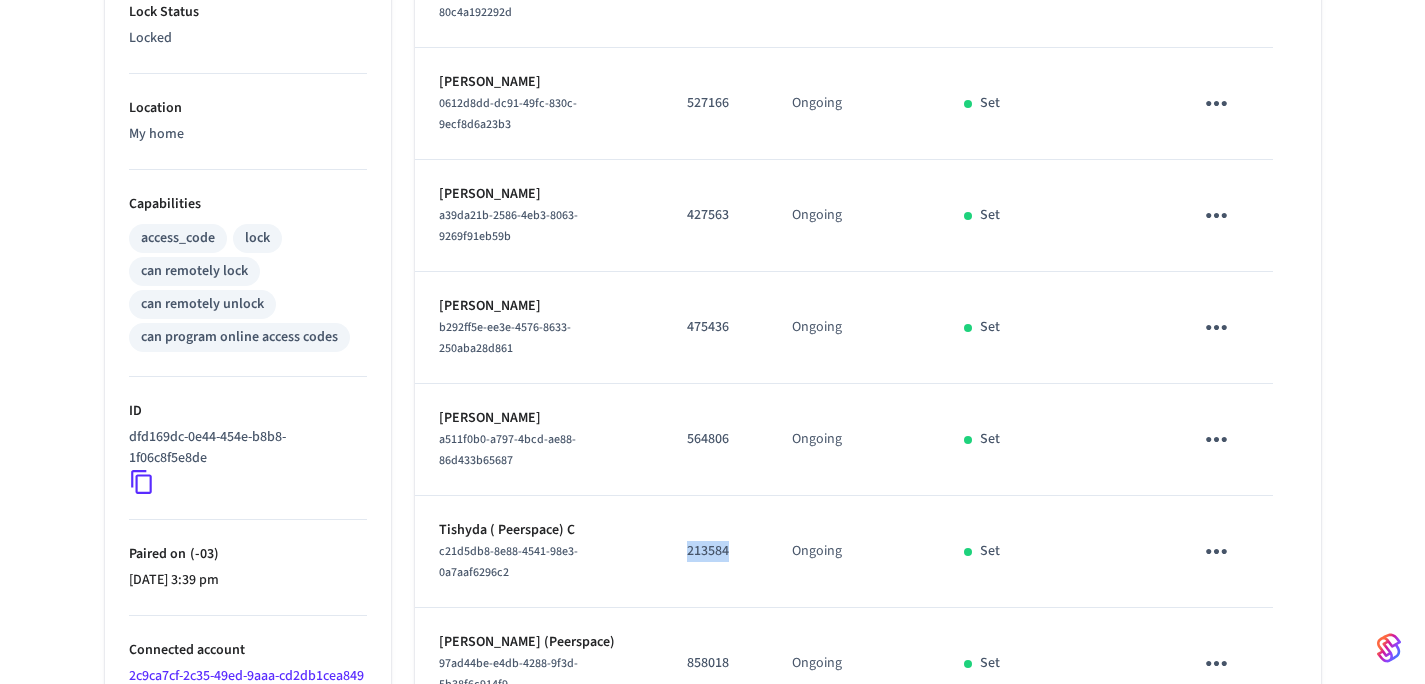 click on "213584" at bounding box center (715, 551) 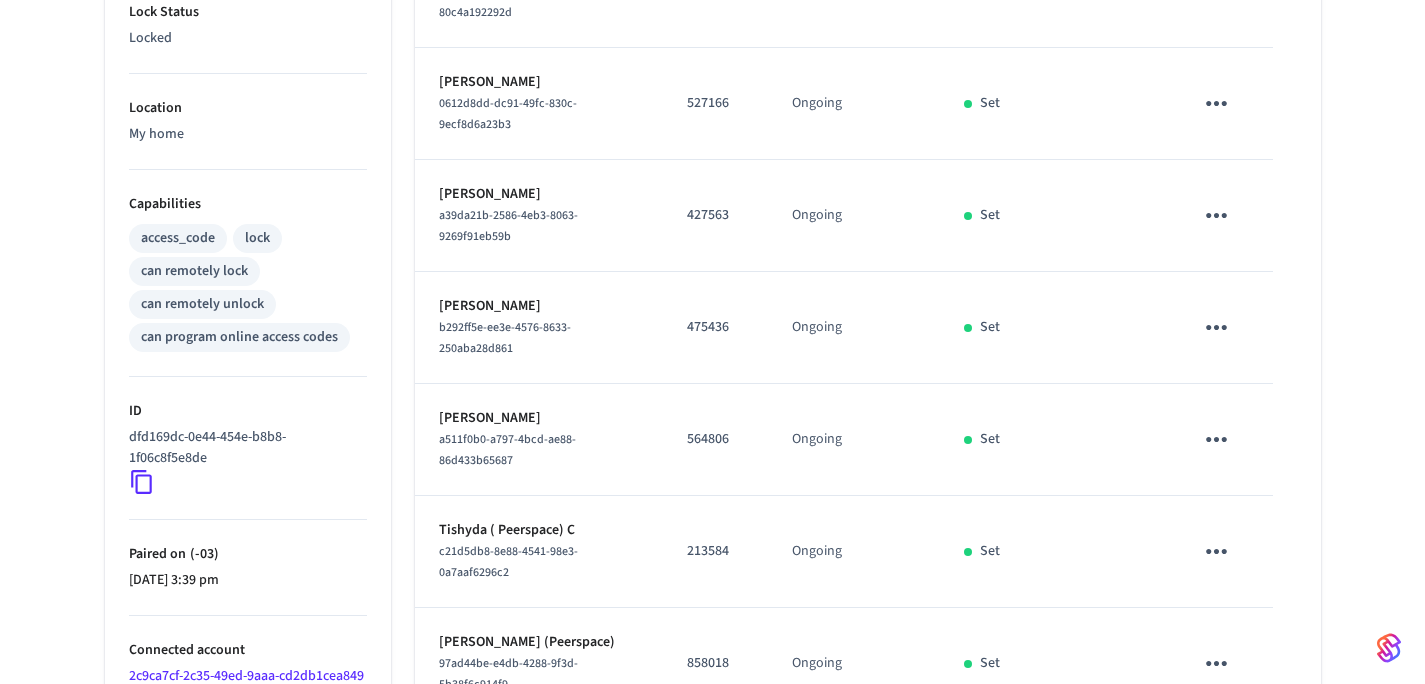 click on "213584" at bounding box center (715, 551) 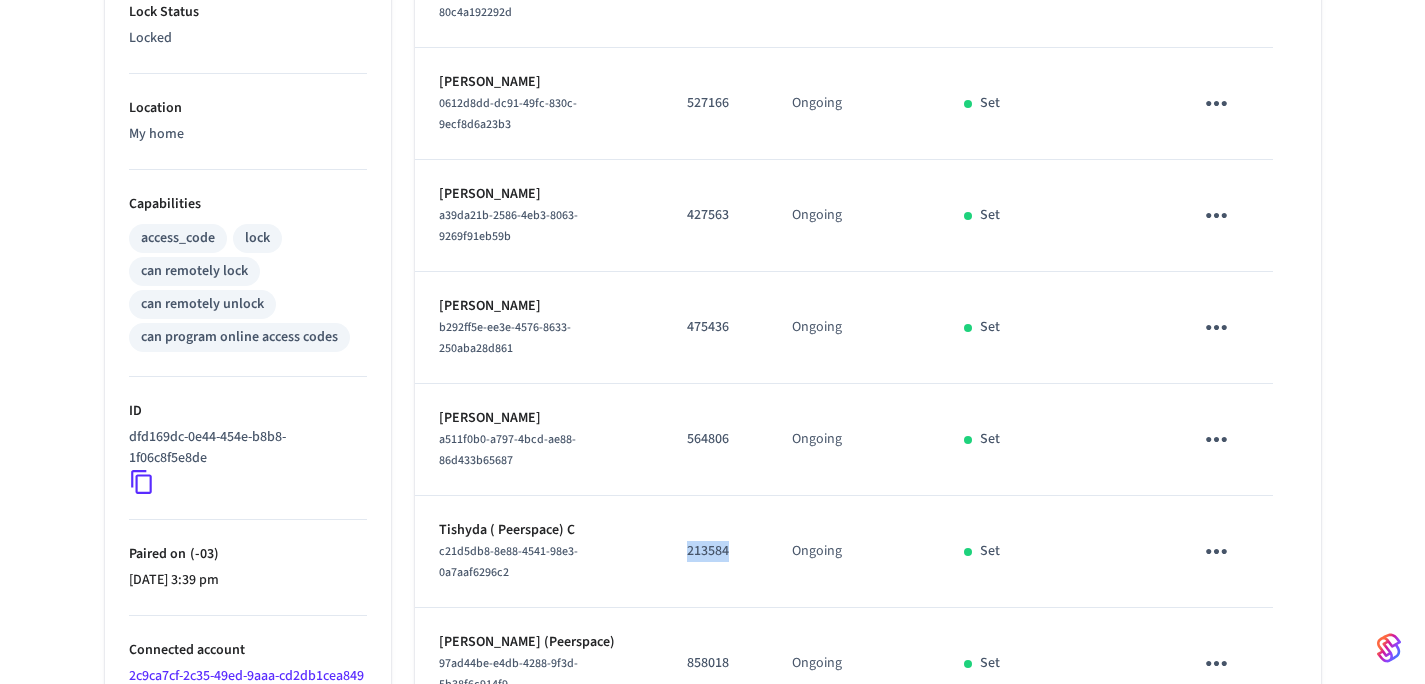 click on "213584" at bounding box center [715, 551] 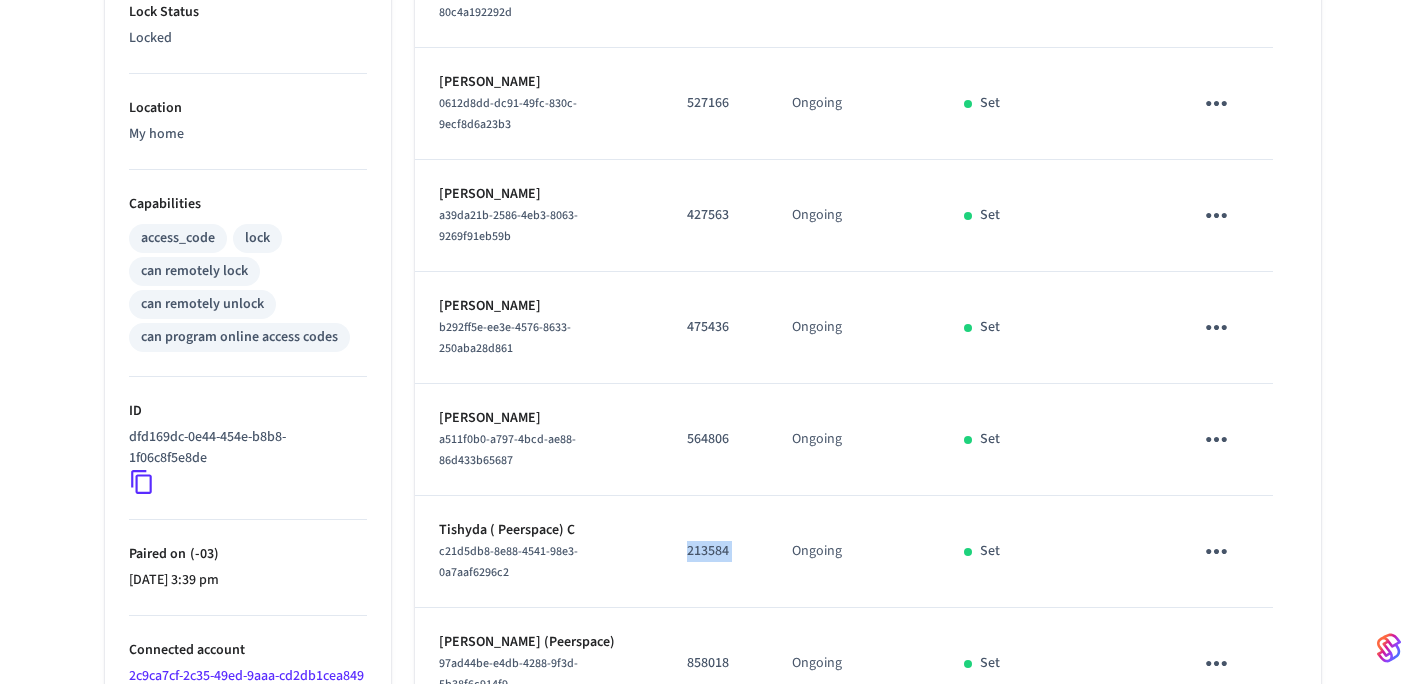 click on "213584" at bounding box center [715, 551] 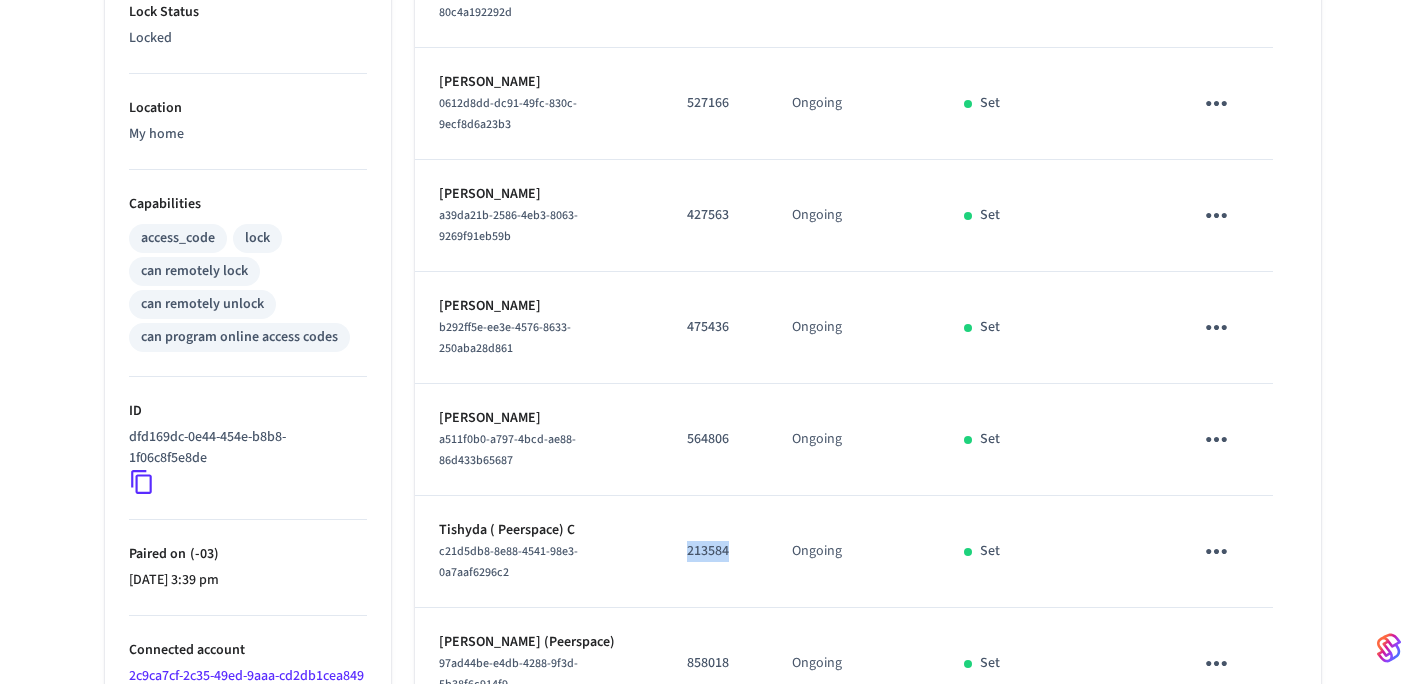 click on "213584" at bounding box center [715, 551] 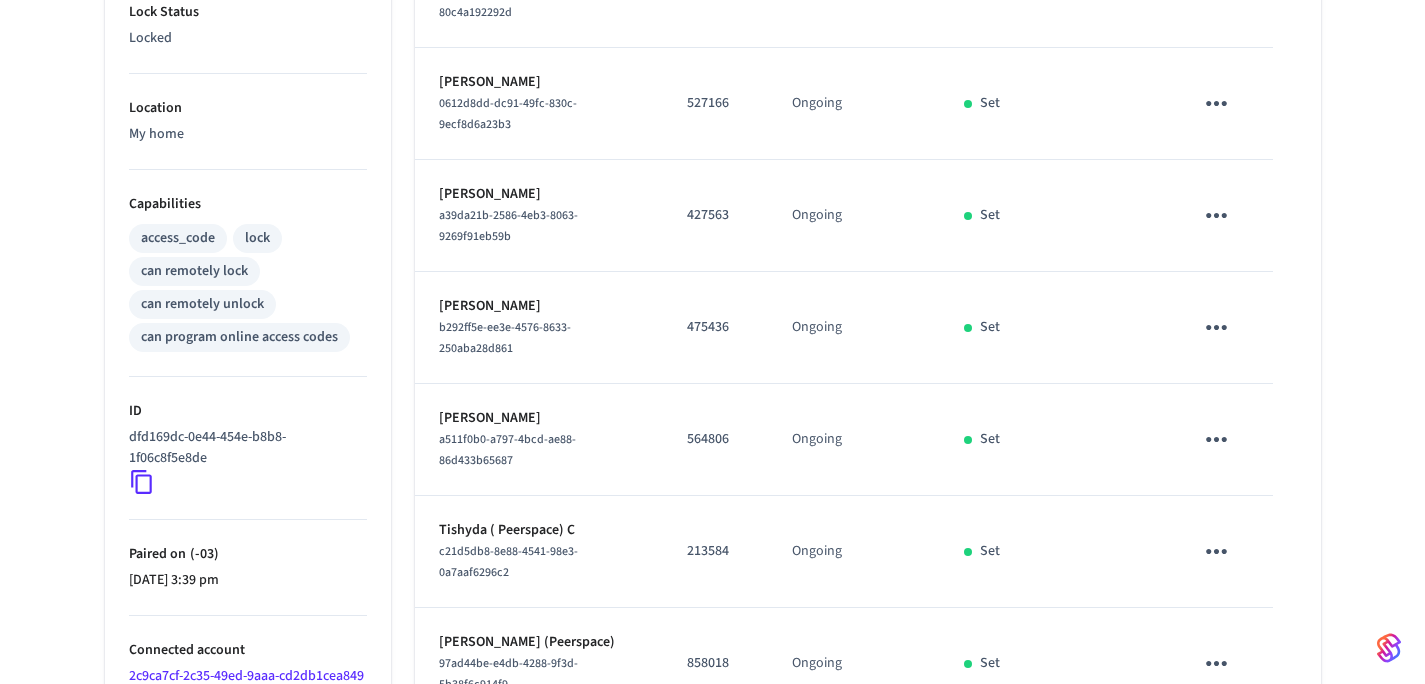 click on "213584" at bounding box center (715, 552) 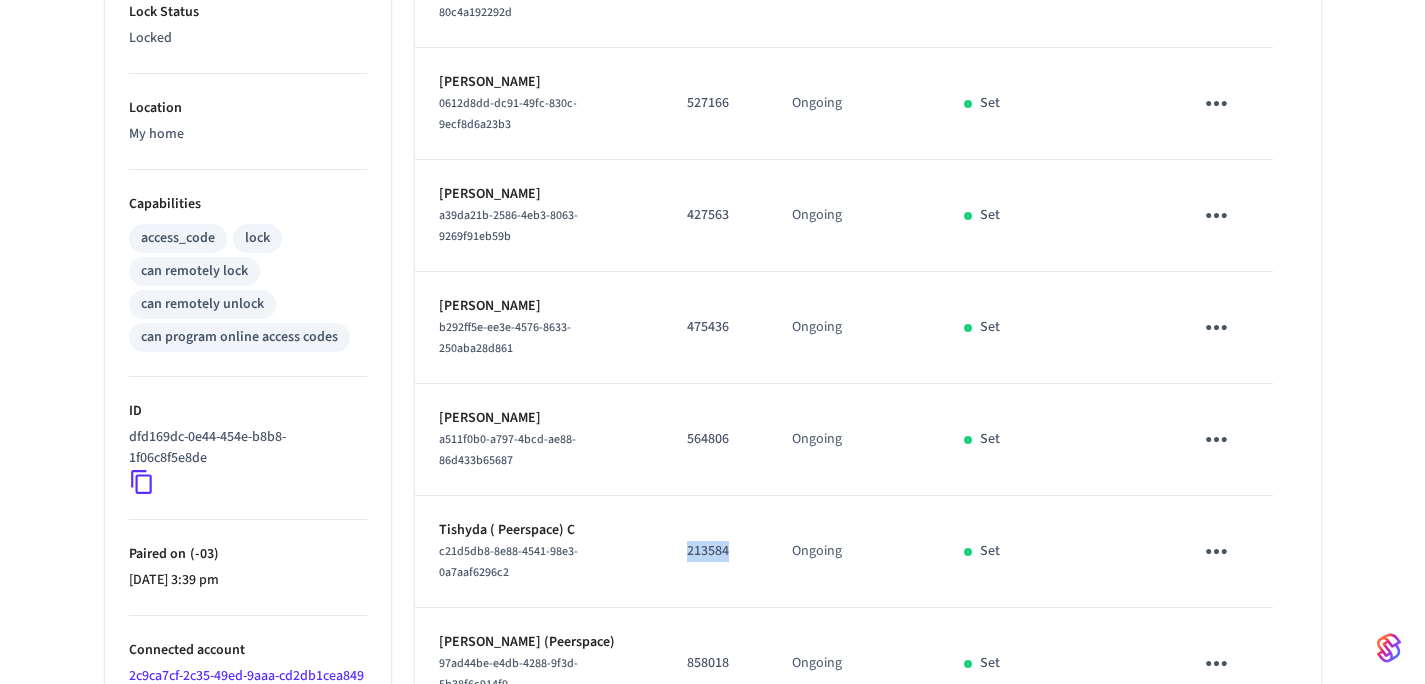 click on "213584" at bounding box center (715, 551) 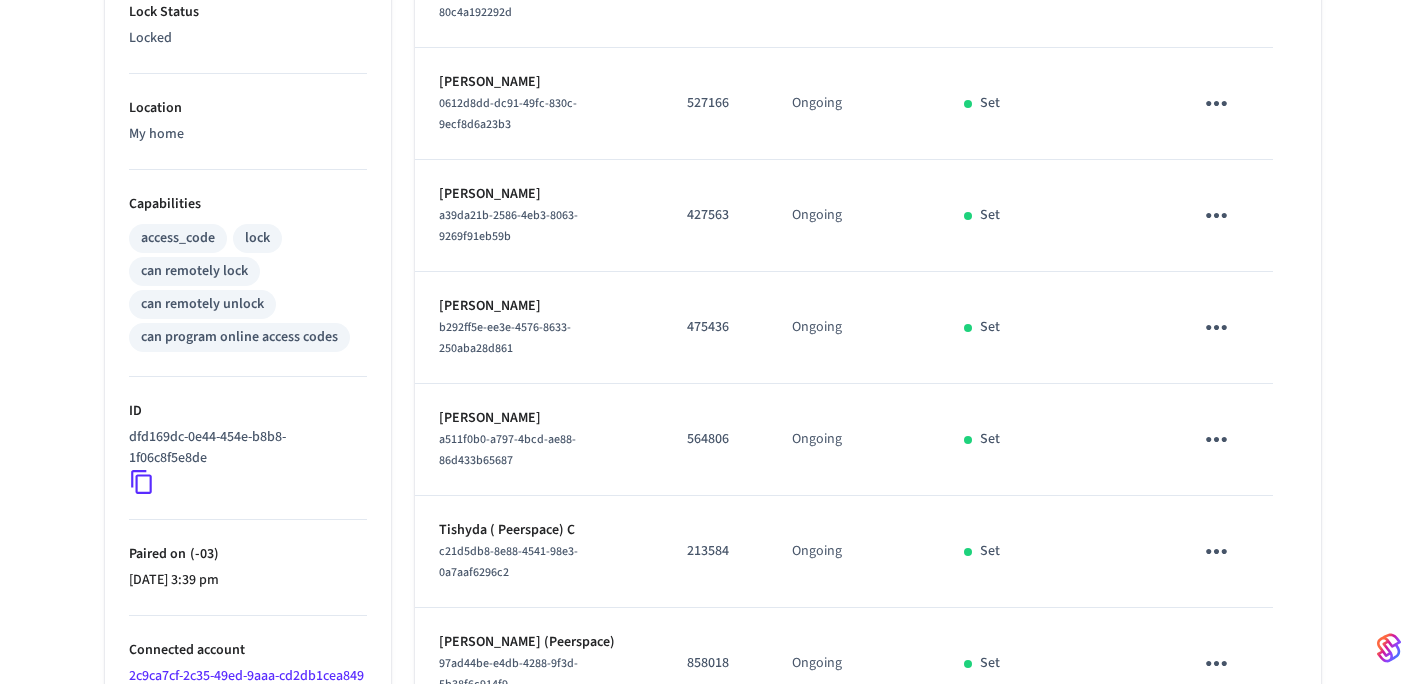 click on "213584" at bounding box center [715, 551] 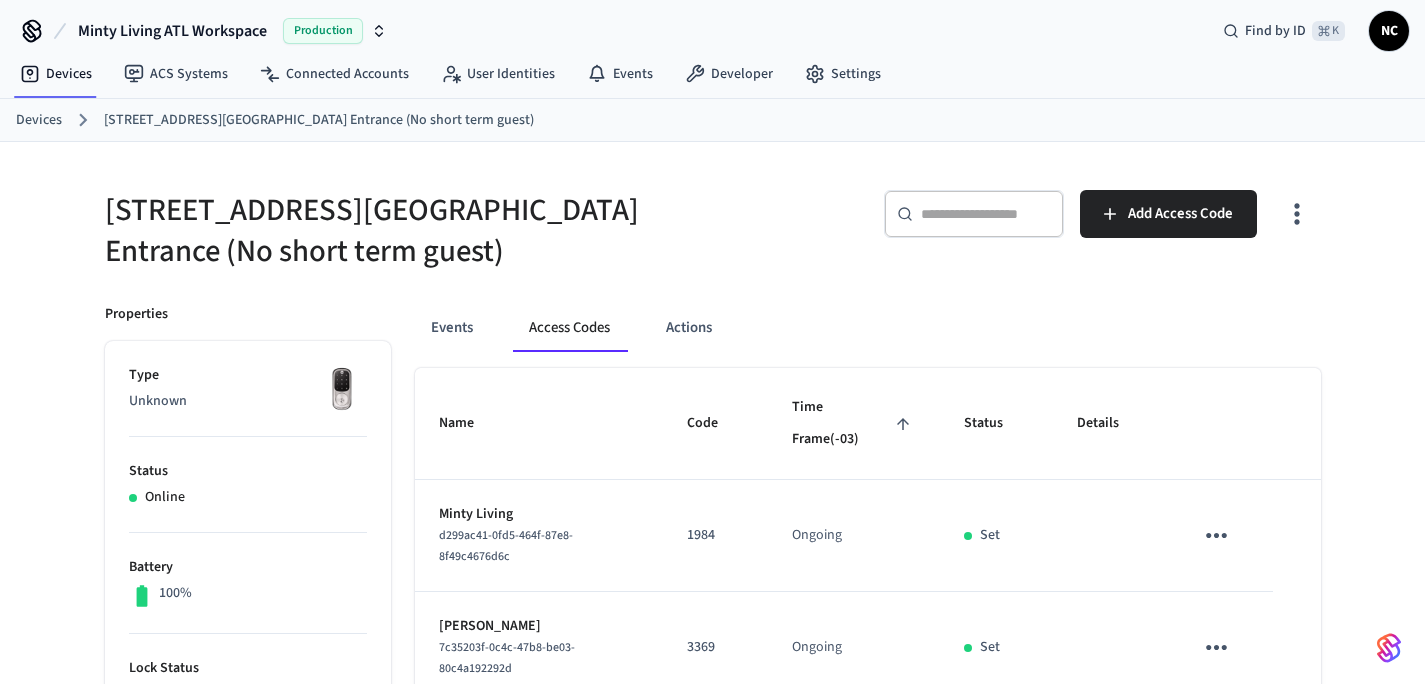 scroll, scrollTop: 0, scrollLeft: 0, axis: both 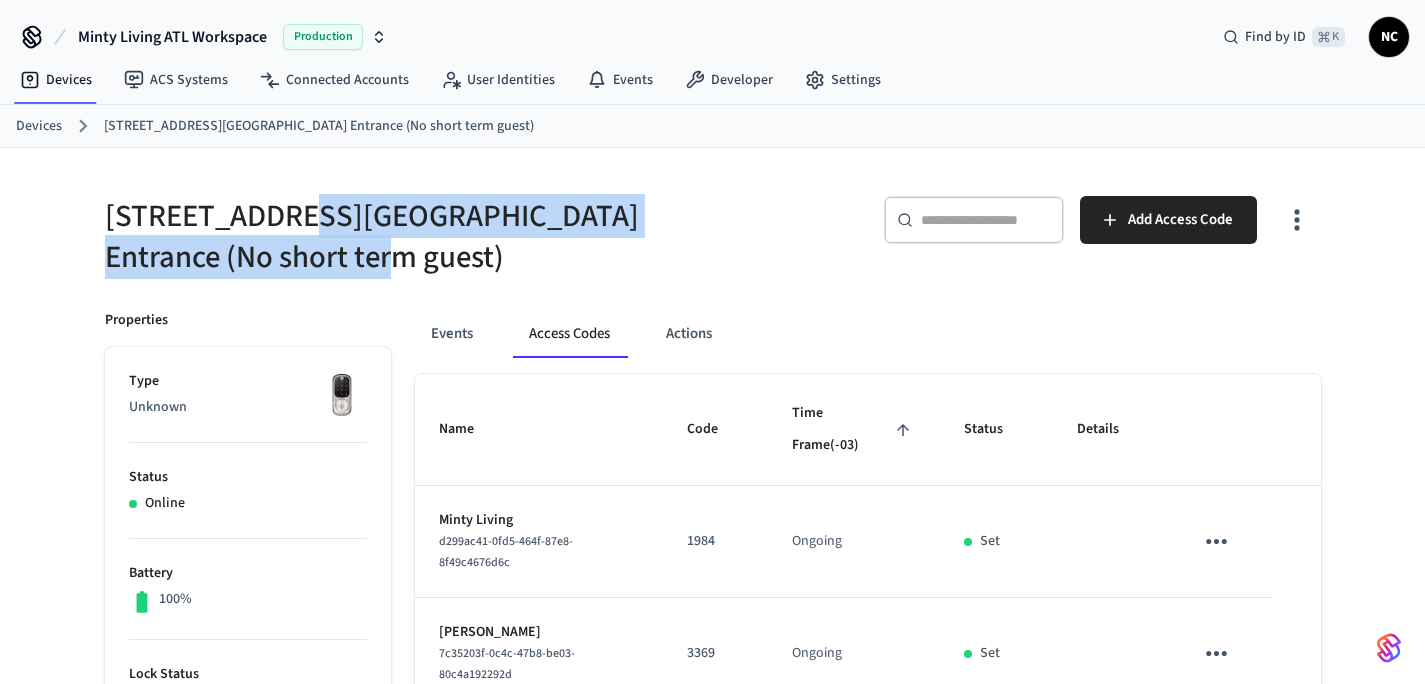 drag, startPoint x: 302, startPoint y: 229, endPoint x: 466, endPoint y: 242, distance: 164.51443 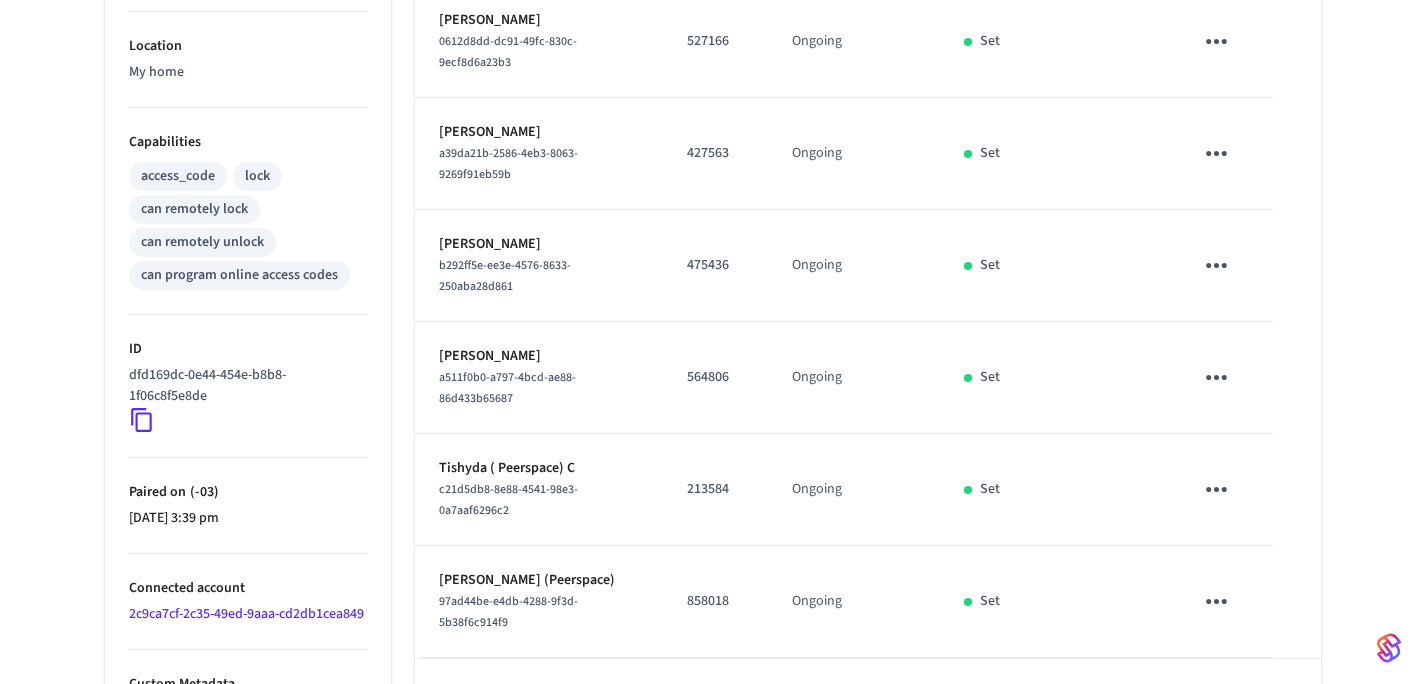 scroll, scrollTop: 770, scrollLeft: 0, axis: vertical 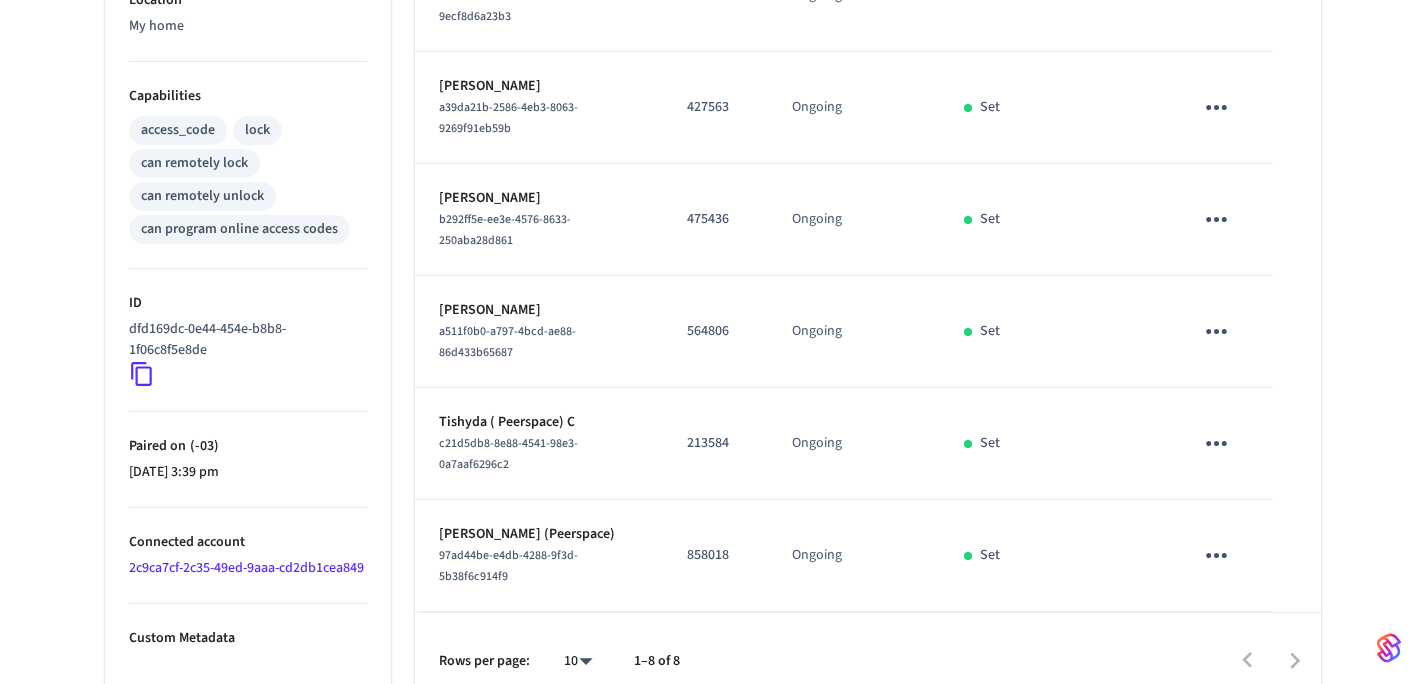 click on "213584" at bounding box center [715, 443] 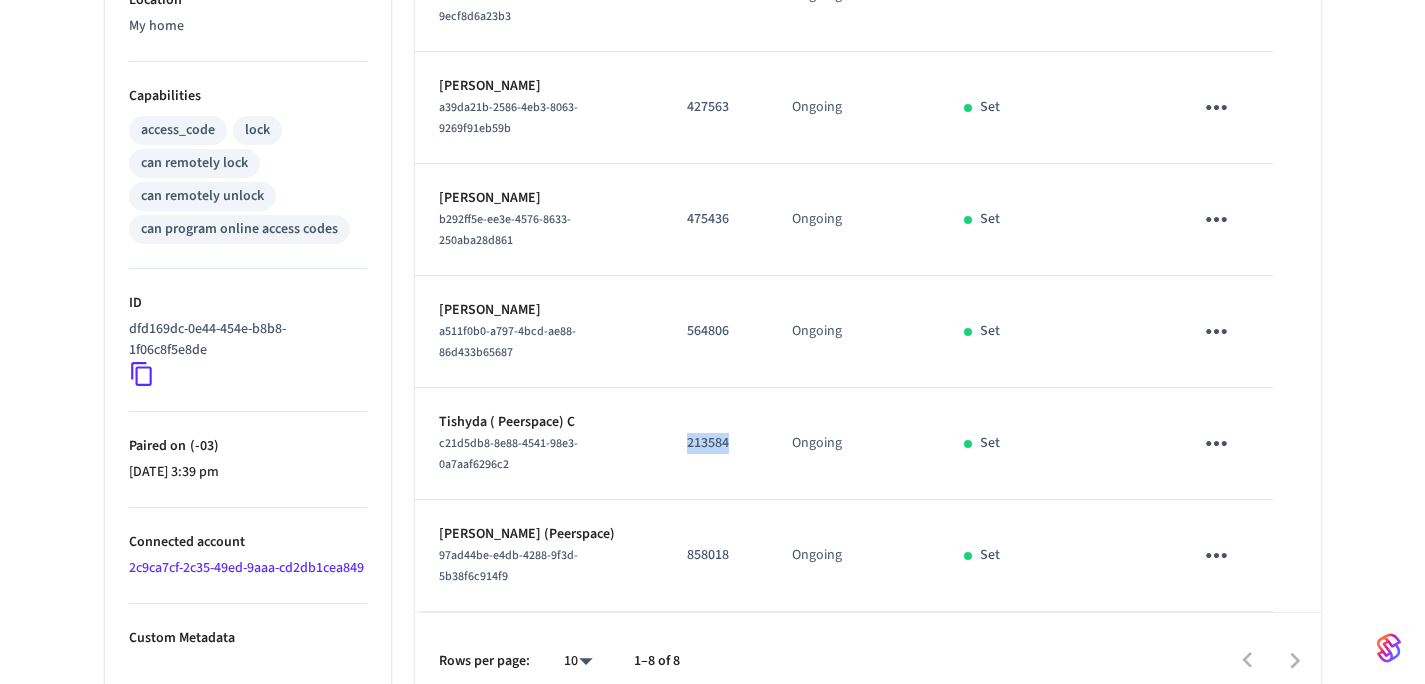 click on "213584" at bounding box center (715, 443) 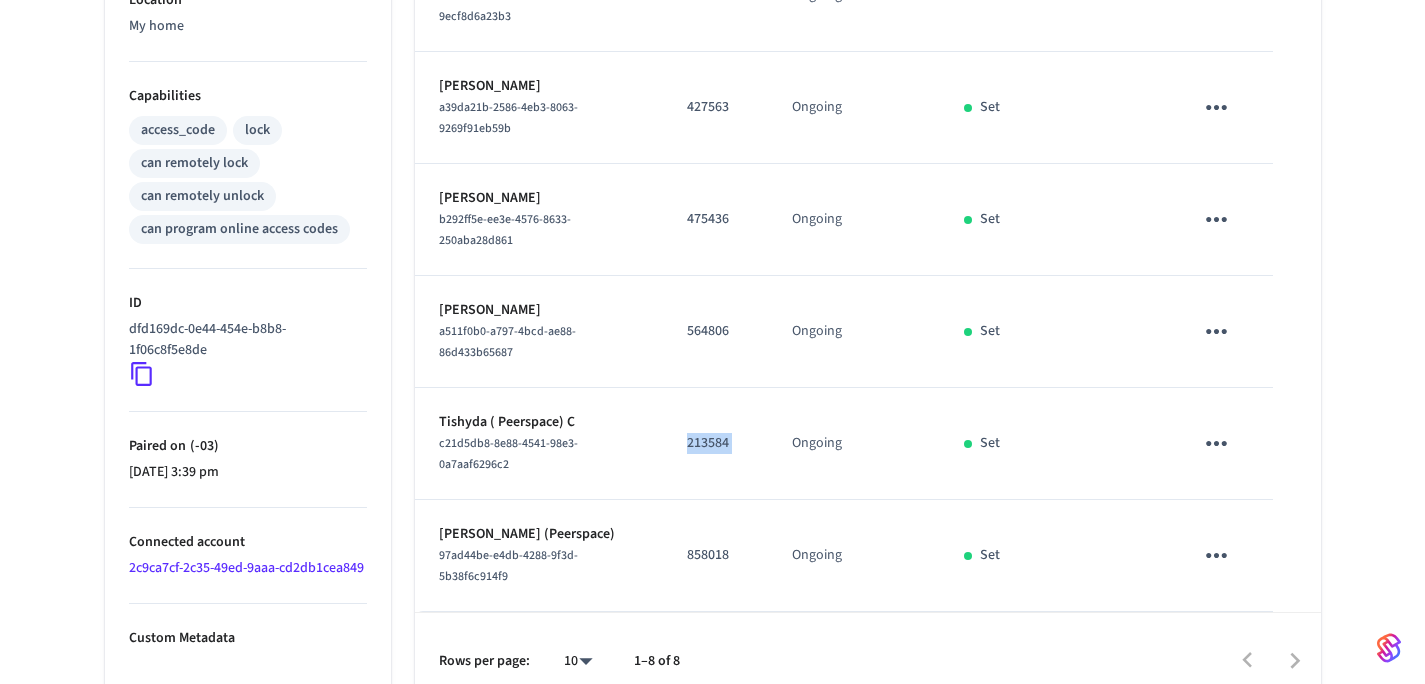 drag, startPoint x: 726, startPoint y: 434, endPoint x: 678, endPoint y: 430, distance: 48.166378 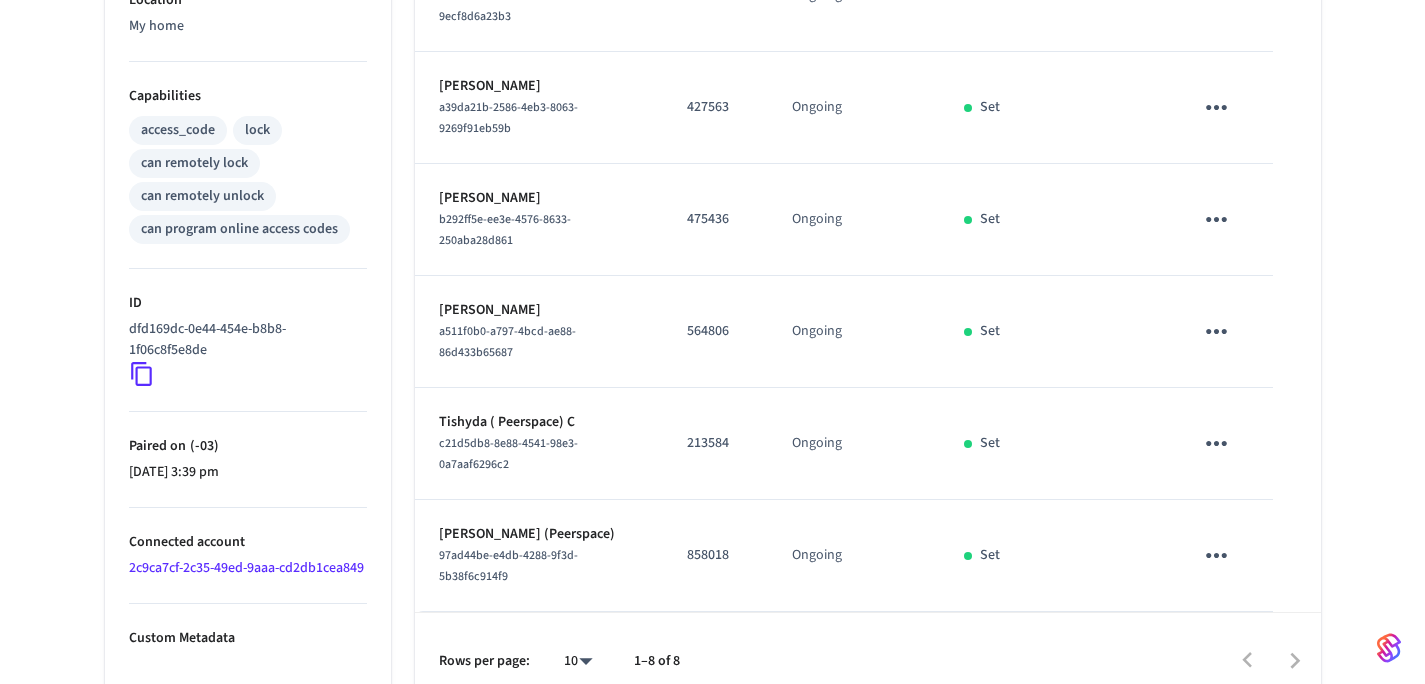 click on "213584" at bounding box center (715, 443) 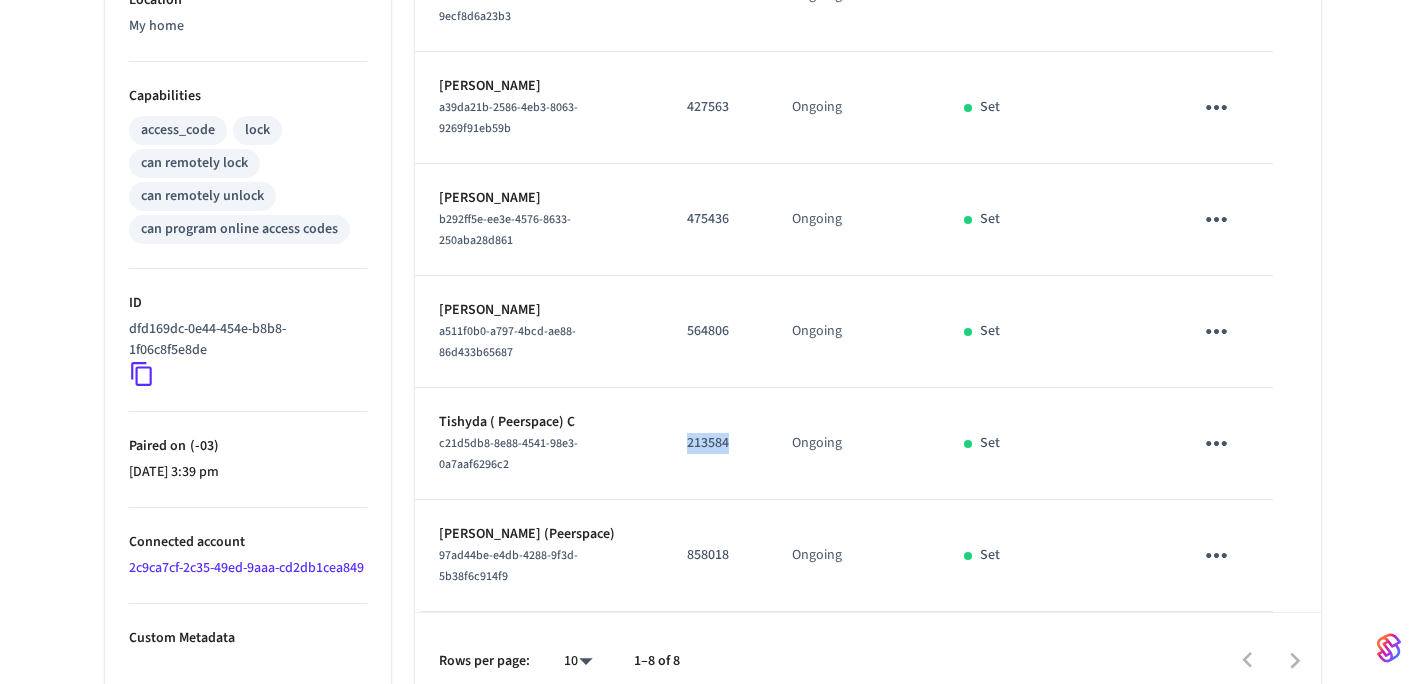 click on "213584" at bounding box center (715, 443) 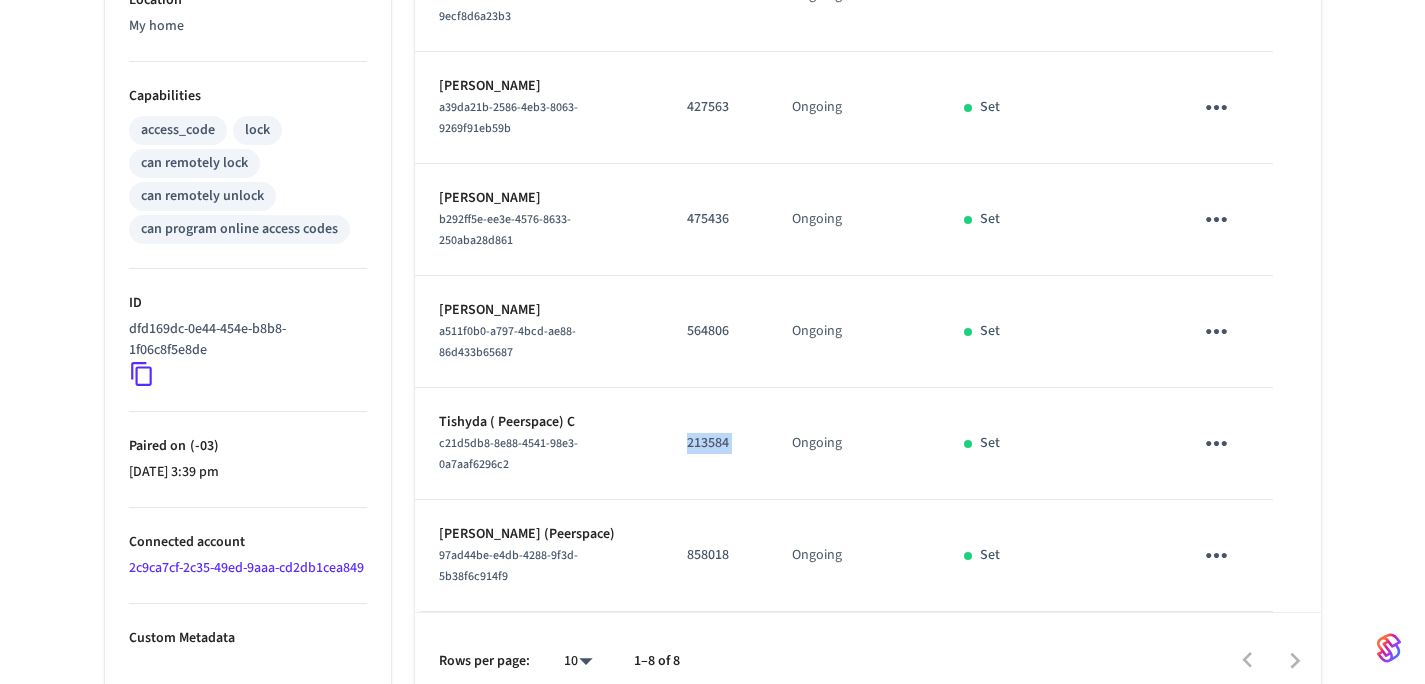 click on "213584" at bounding box center [715, 443] 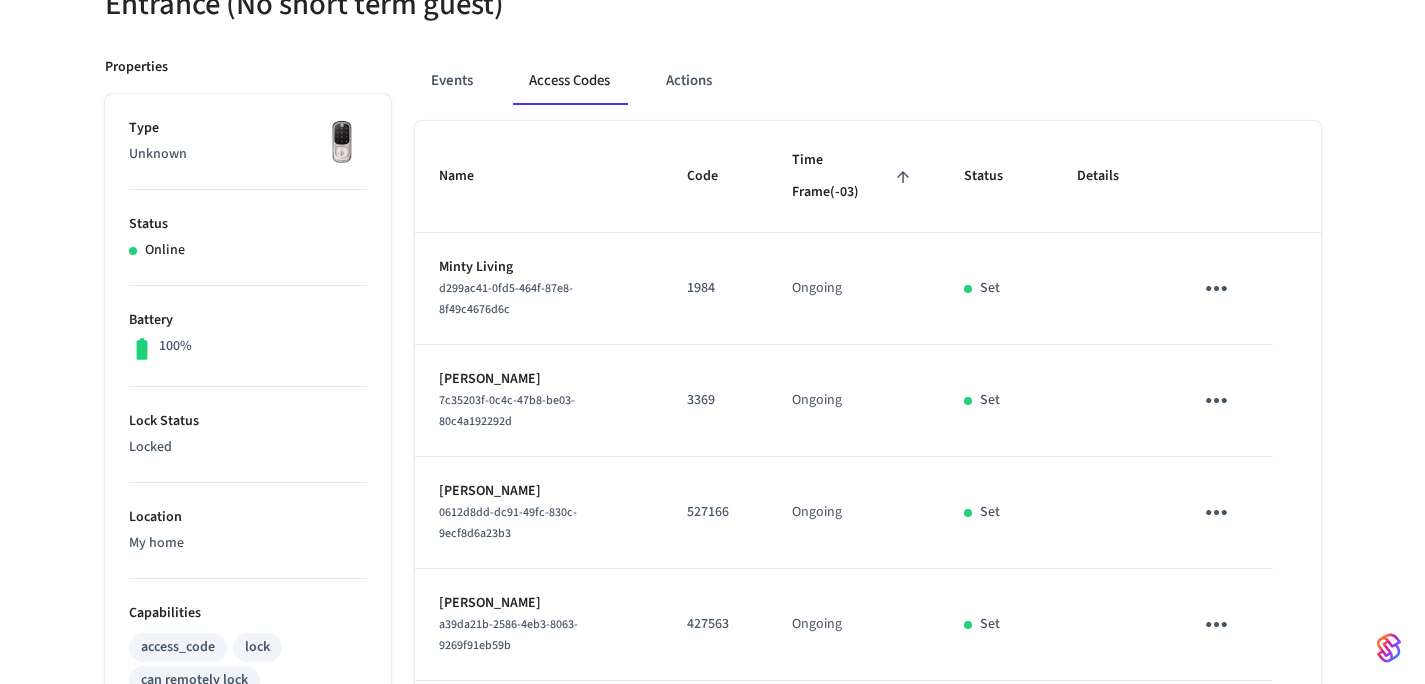scroll, scrollTop: 0, scrollLeft: 0, axis: both 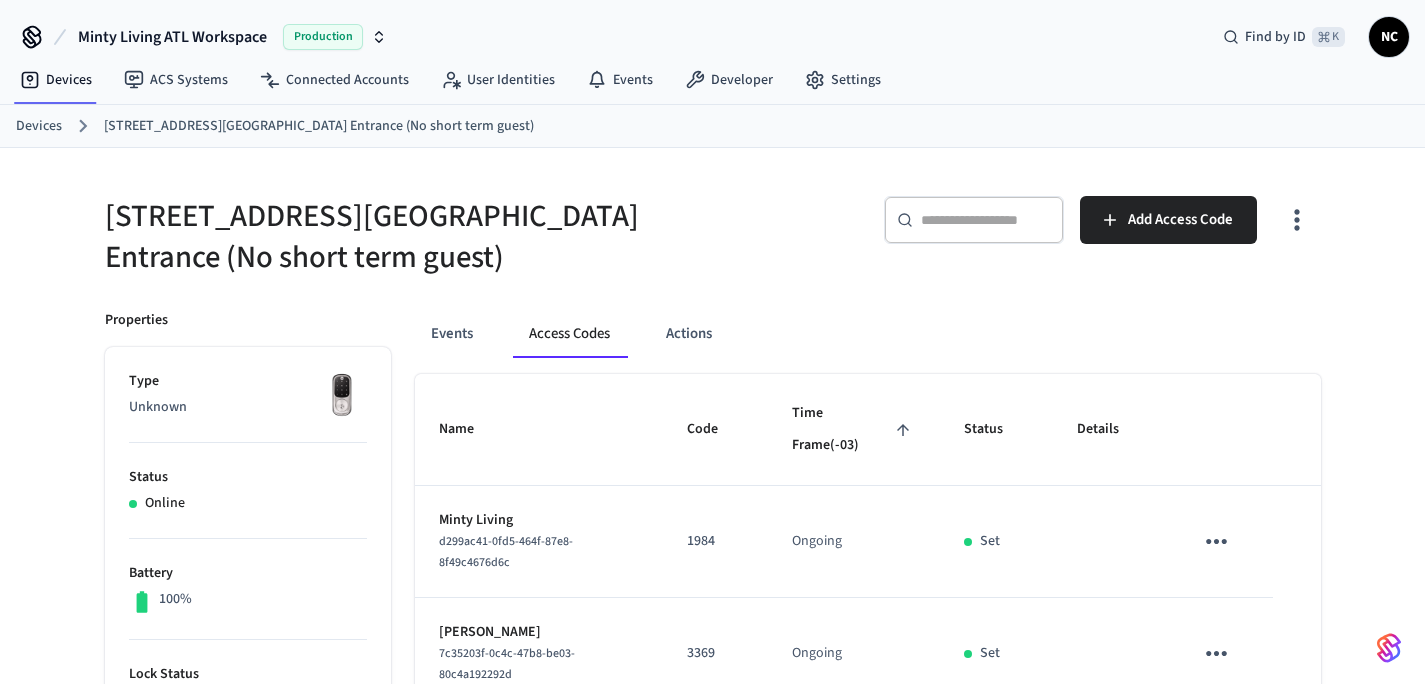 click on "1984" at bounding box center [715, 541] 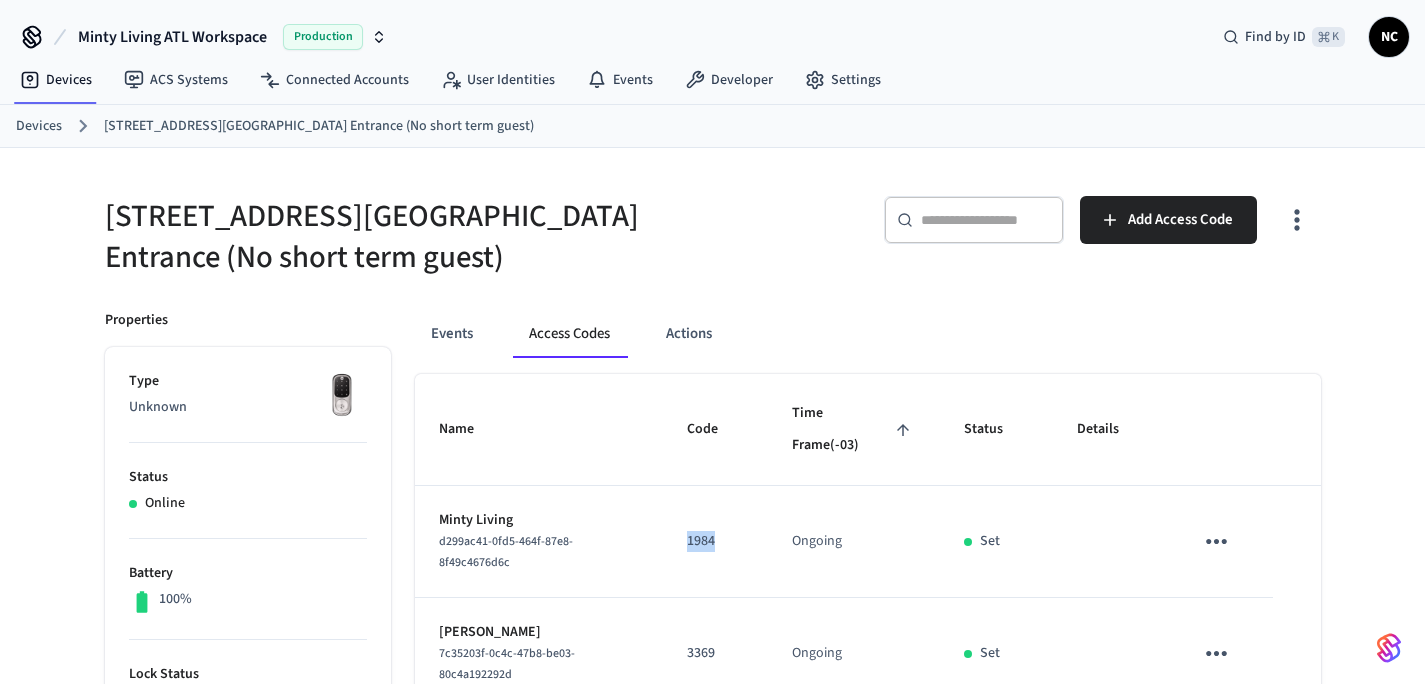 click on "1984" at bounding box center (715, 541) 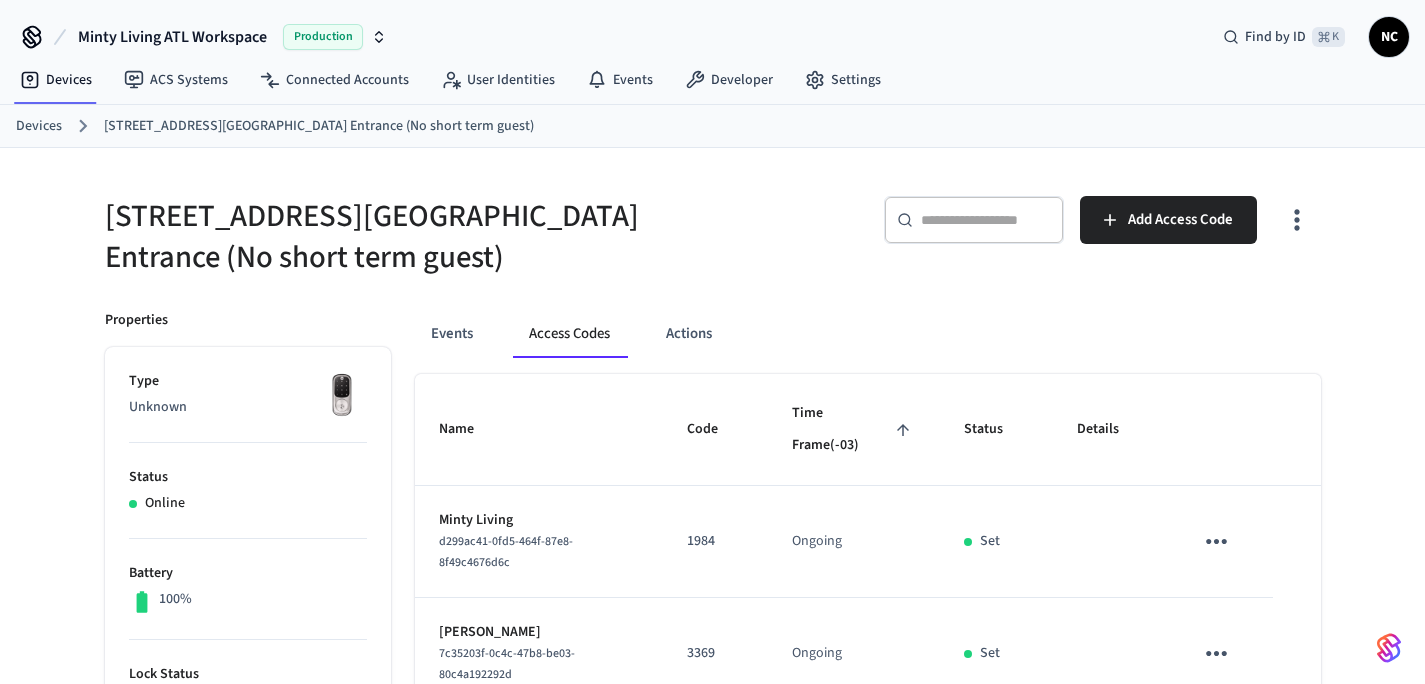 click on "1984" at bounding box center [715, 541] 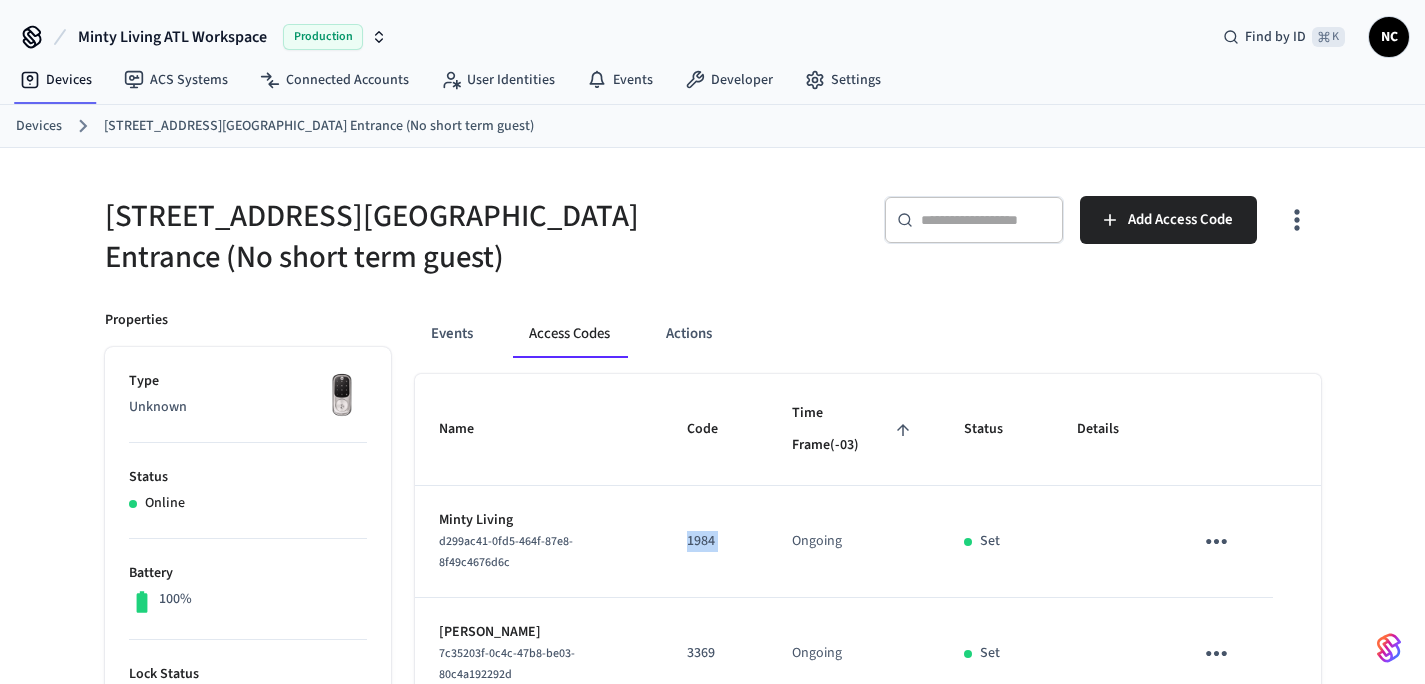 click on "1984" at bounding box center (715, 541) 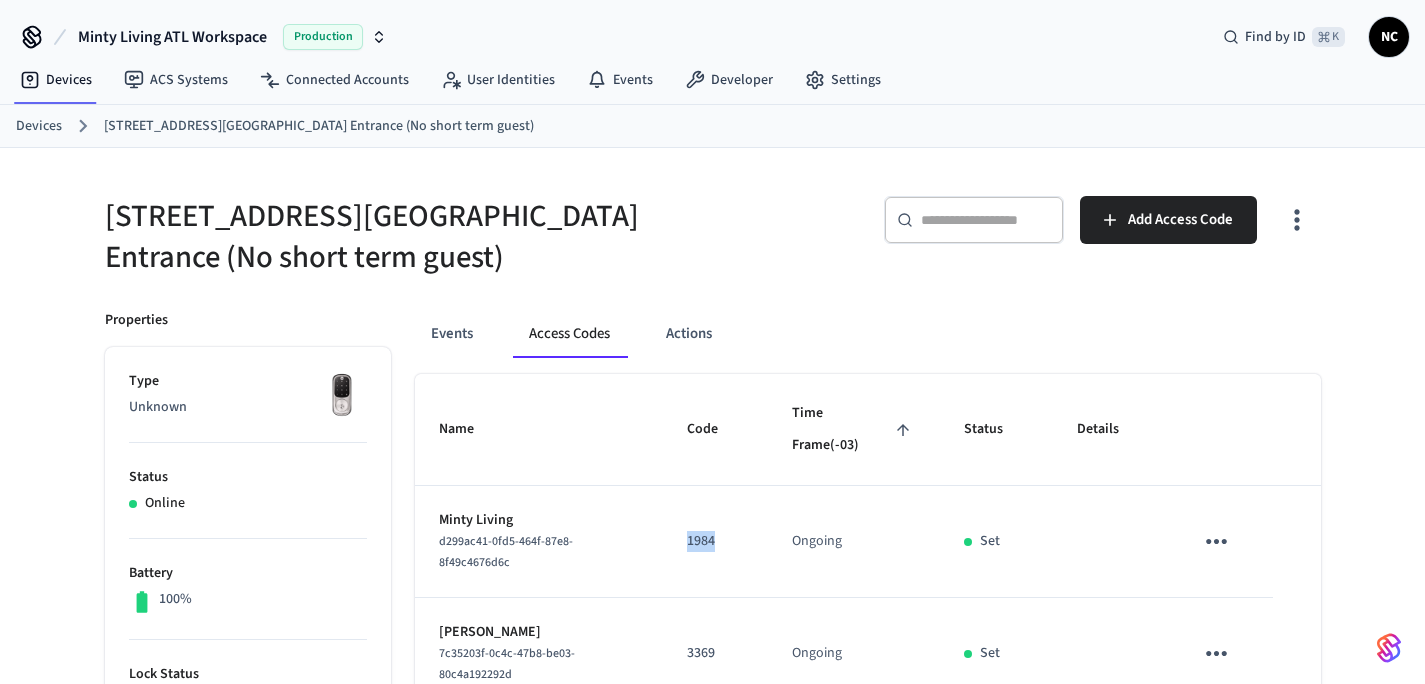 click on "1984" at bounding box center (715, 541) 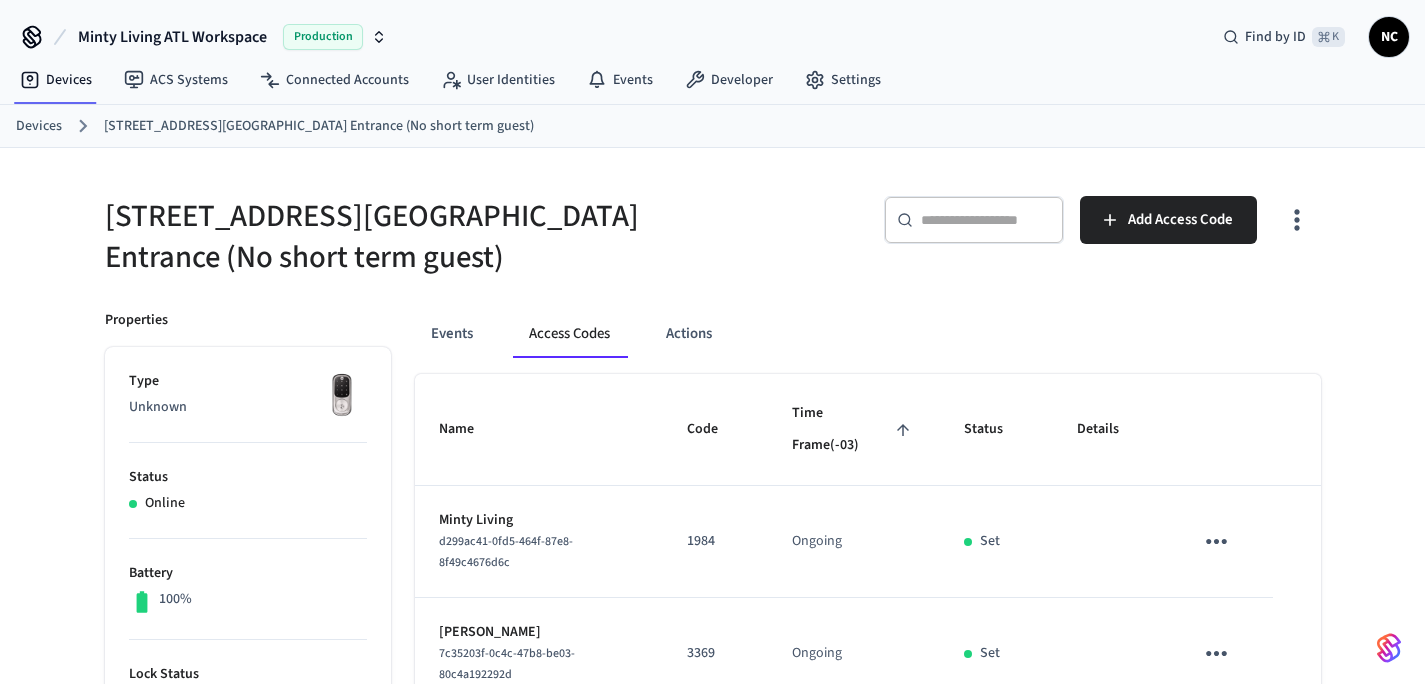 click on "1984" at bounding box center (715, 542) 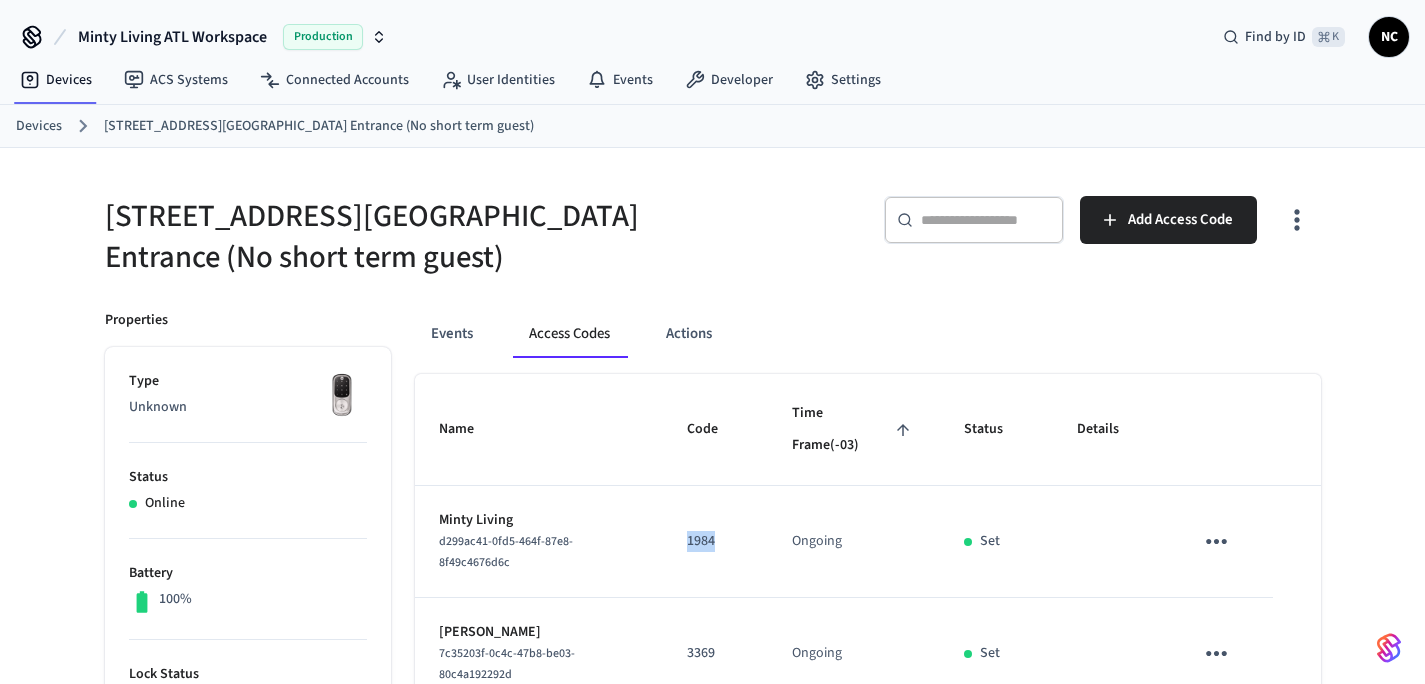 click on "1984" at bounding box center (715, 541) 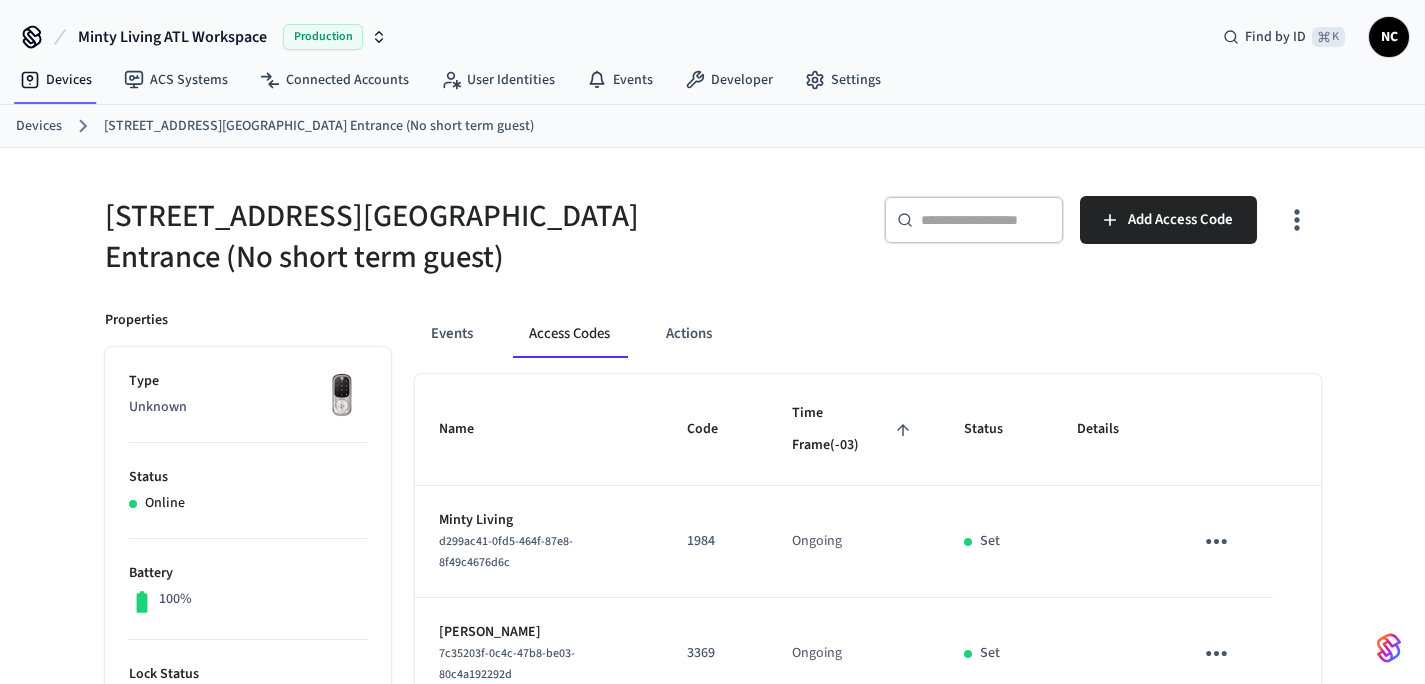 click on "Devices" at bounding box center [39, 126] 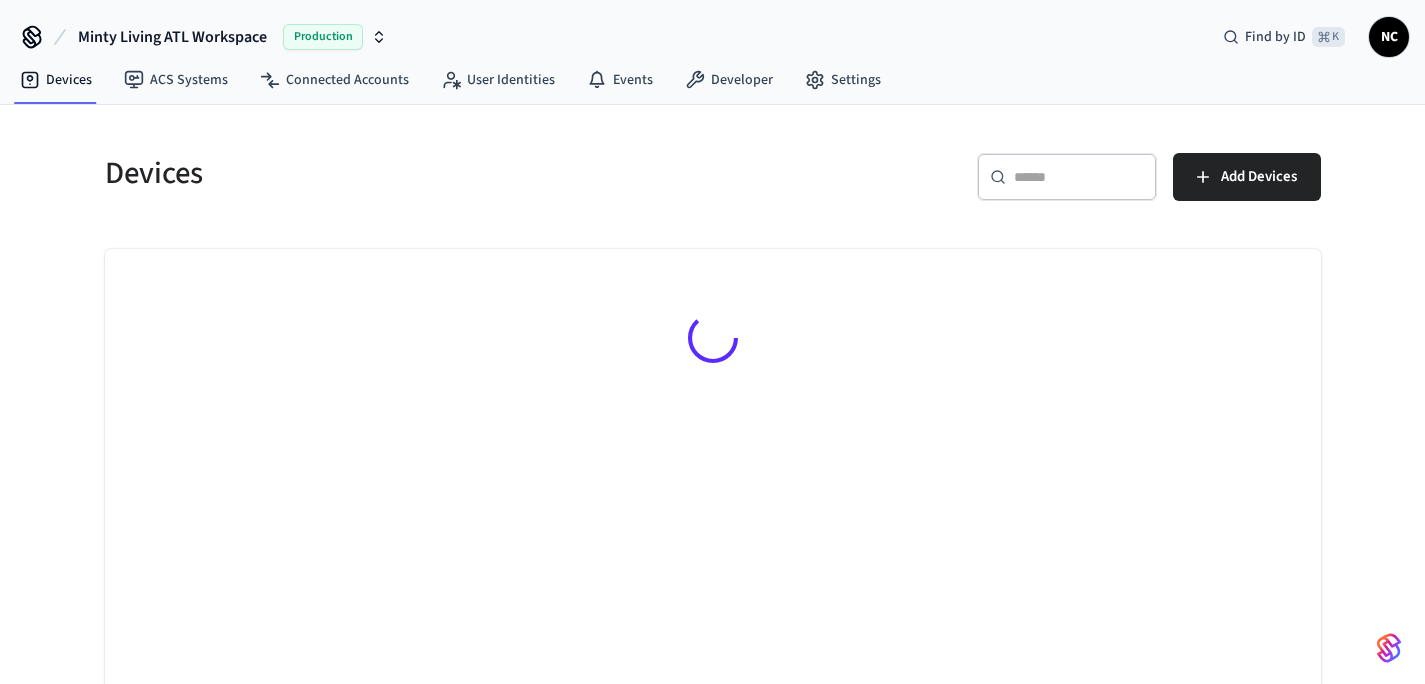 click at bounding box center (1079, 177) 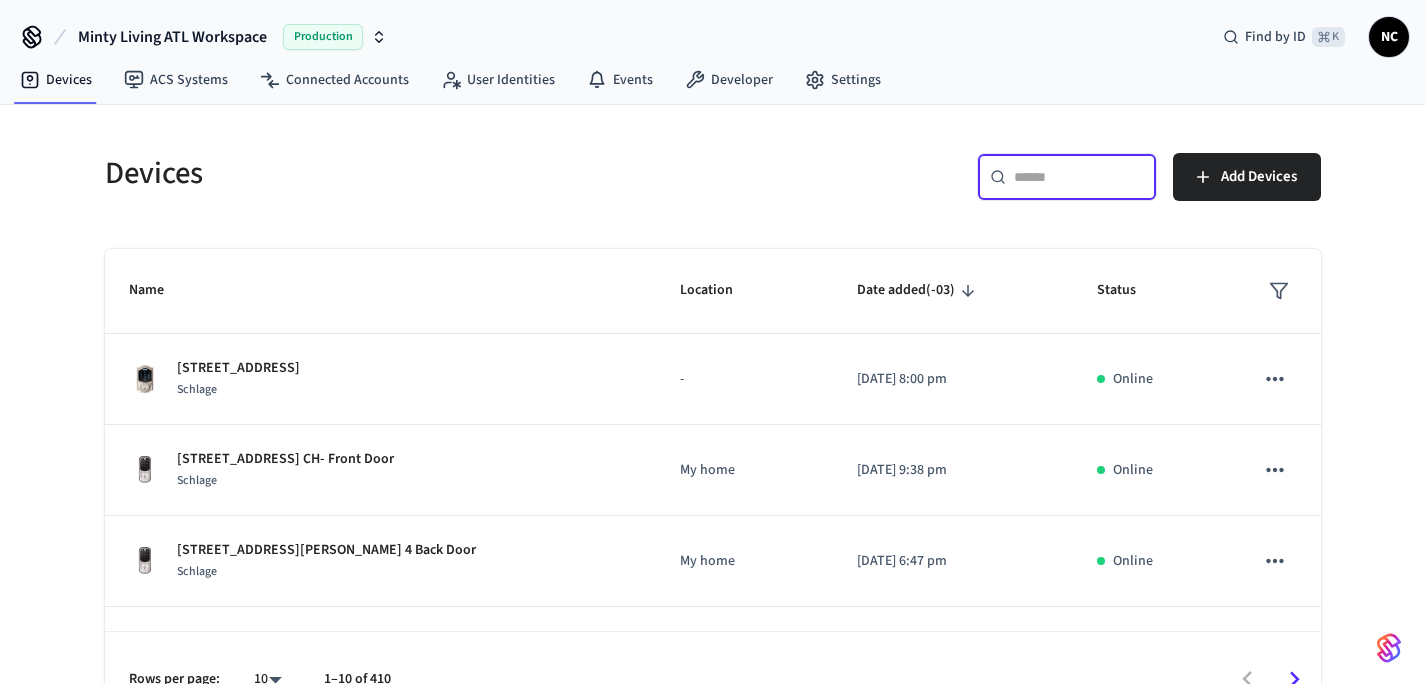 click at bounding box center [1079, 177] 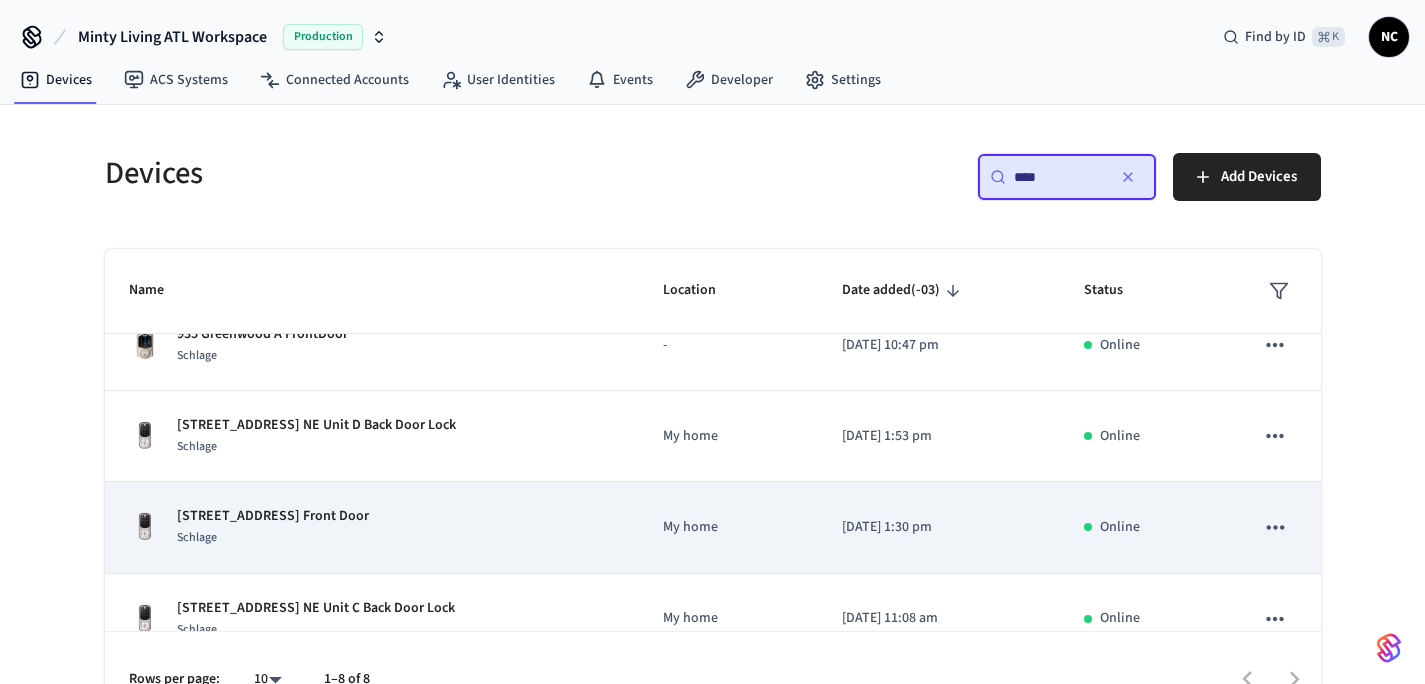 scroll, scrollTop: 331, scrollLeft: 0, axis: vertical 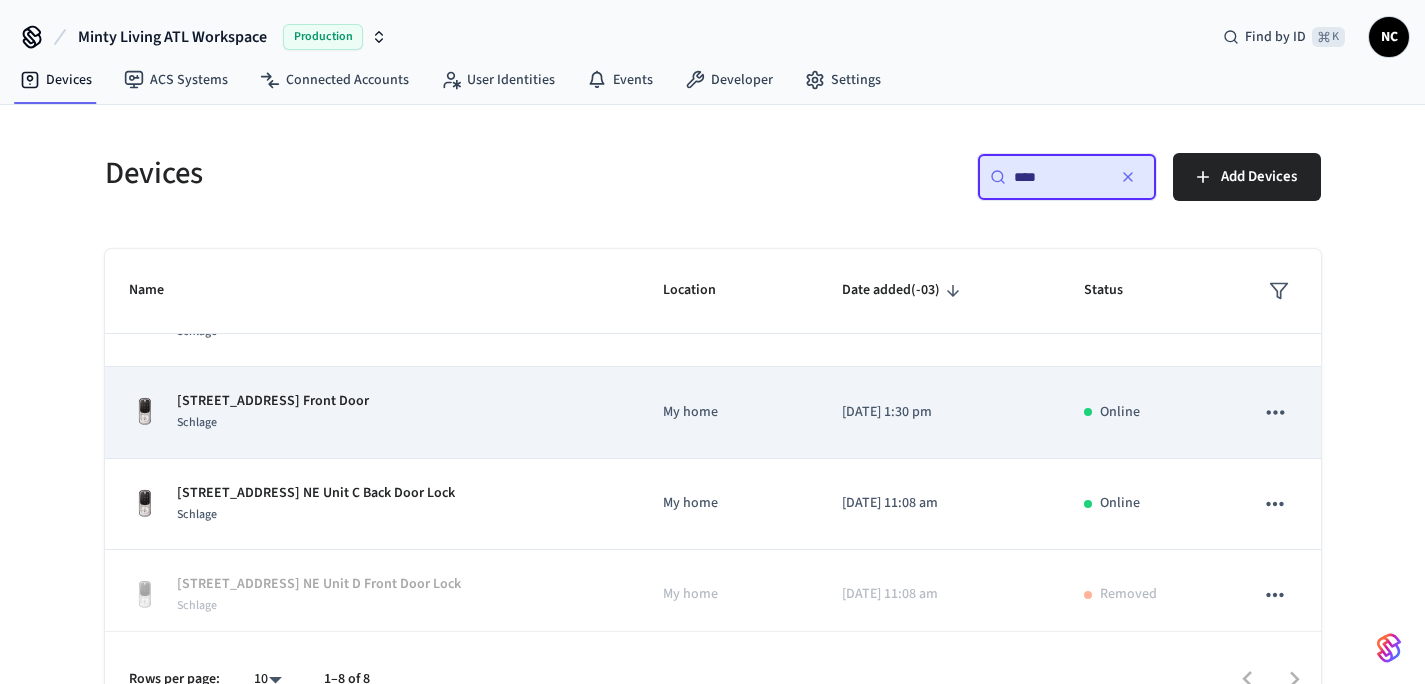 type on "***" 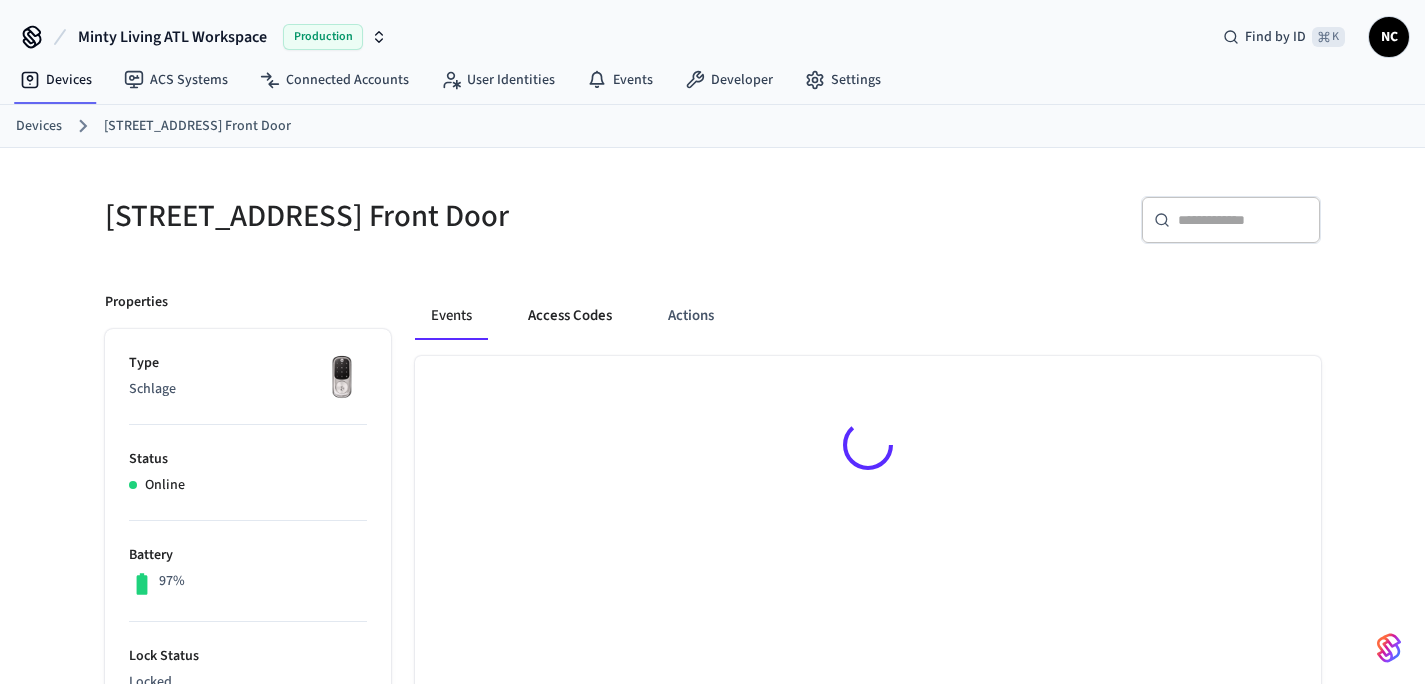 click on "Access Codes" at bounding box center [570, 316] 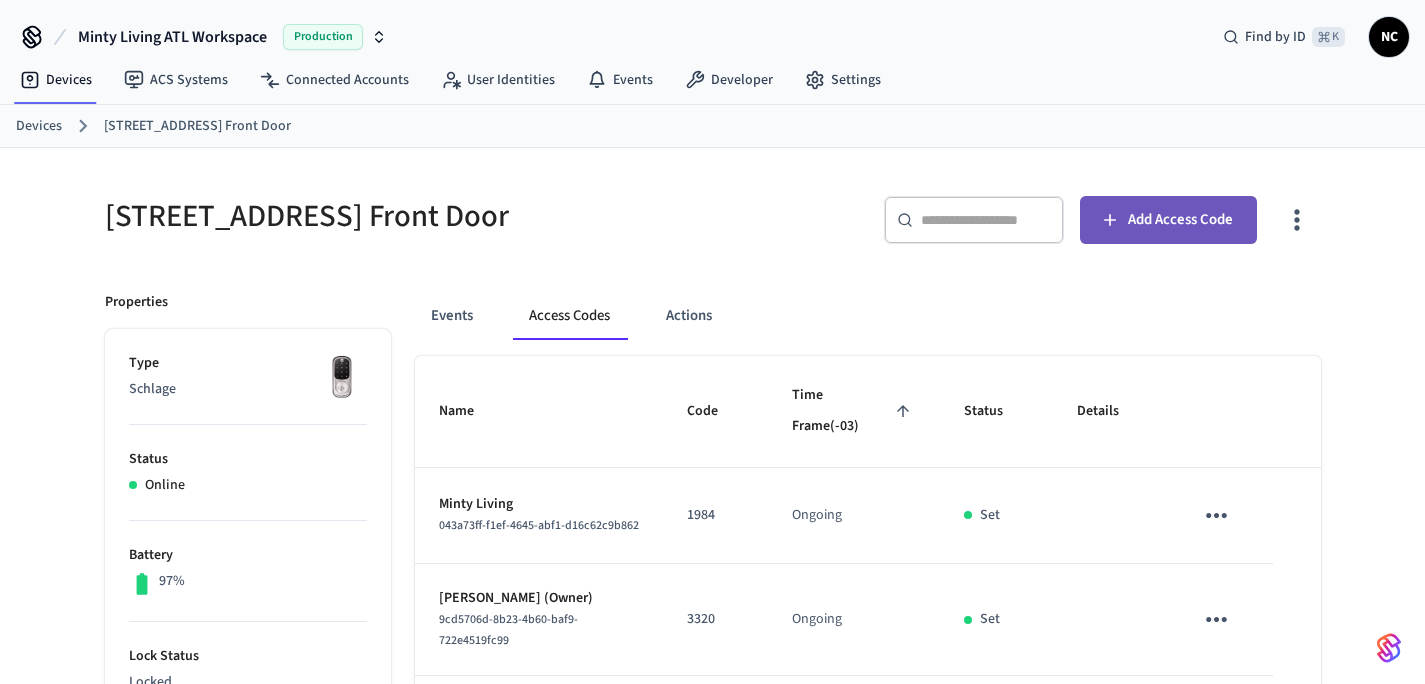 click on "Add Access Code" at bounding box center [1168, 220] 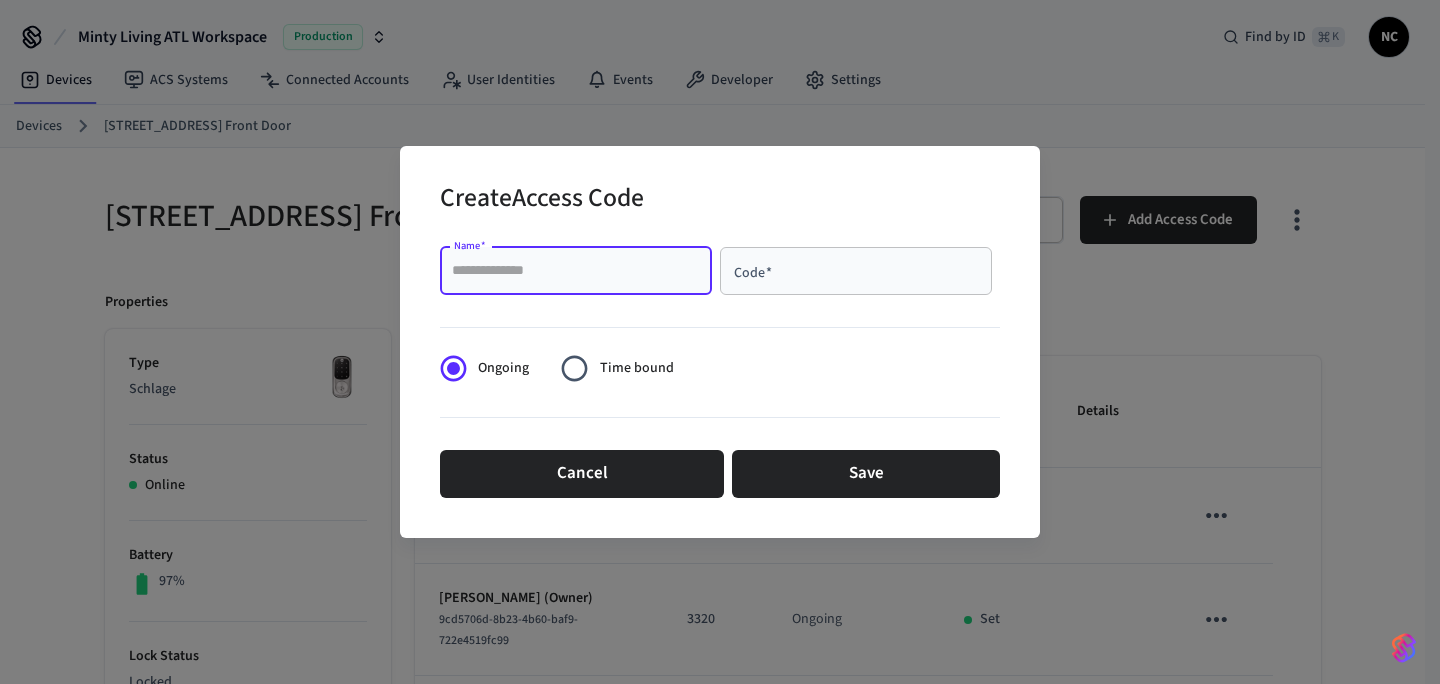 click on "Name   *" at bounding box center [576, 271] 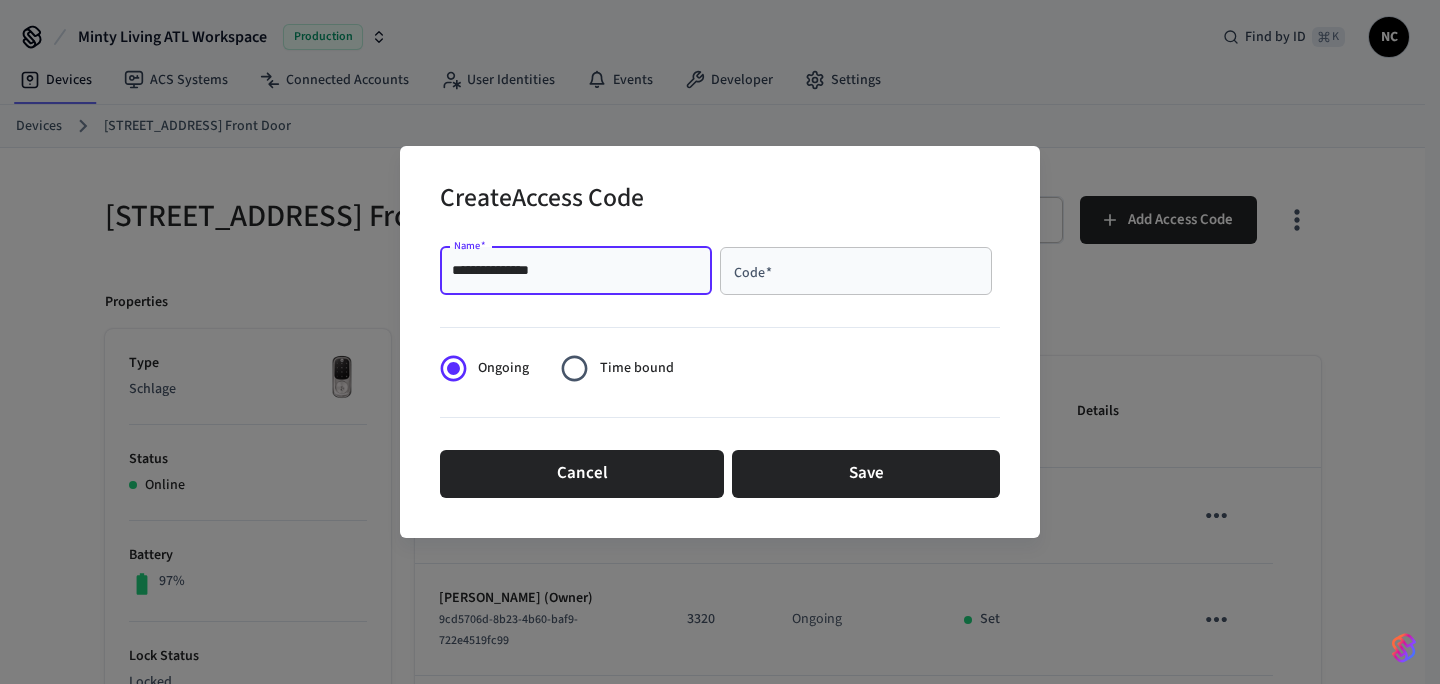 type on "**********" 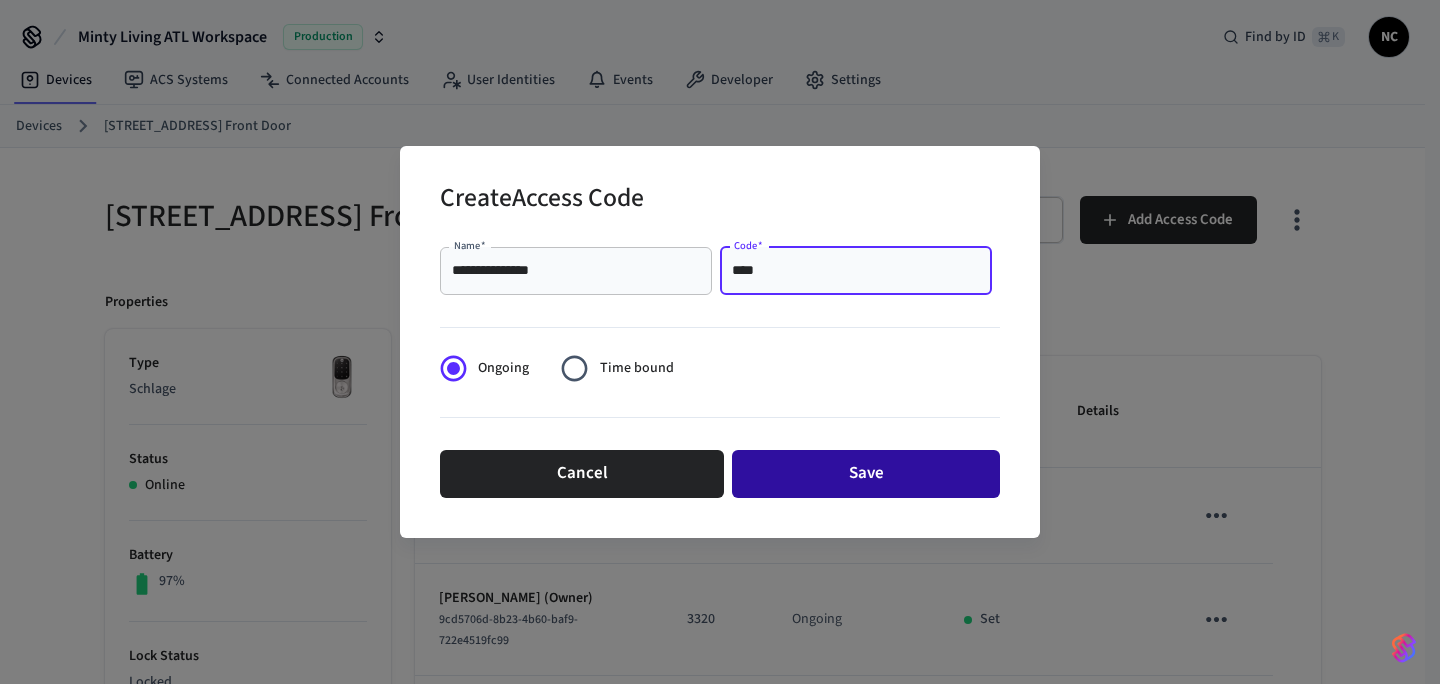 type on "****" 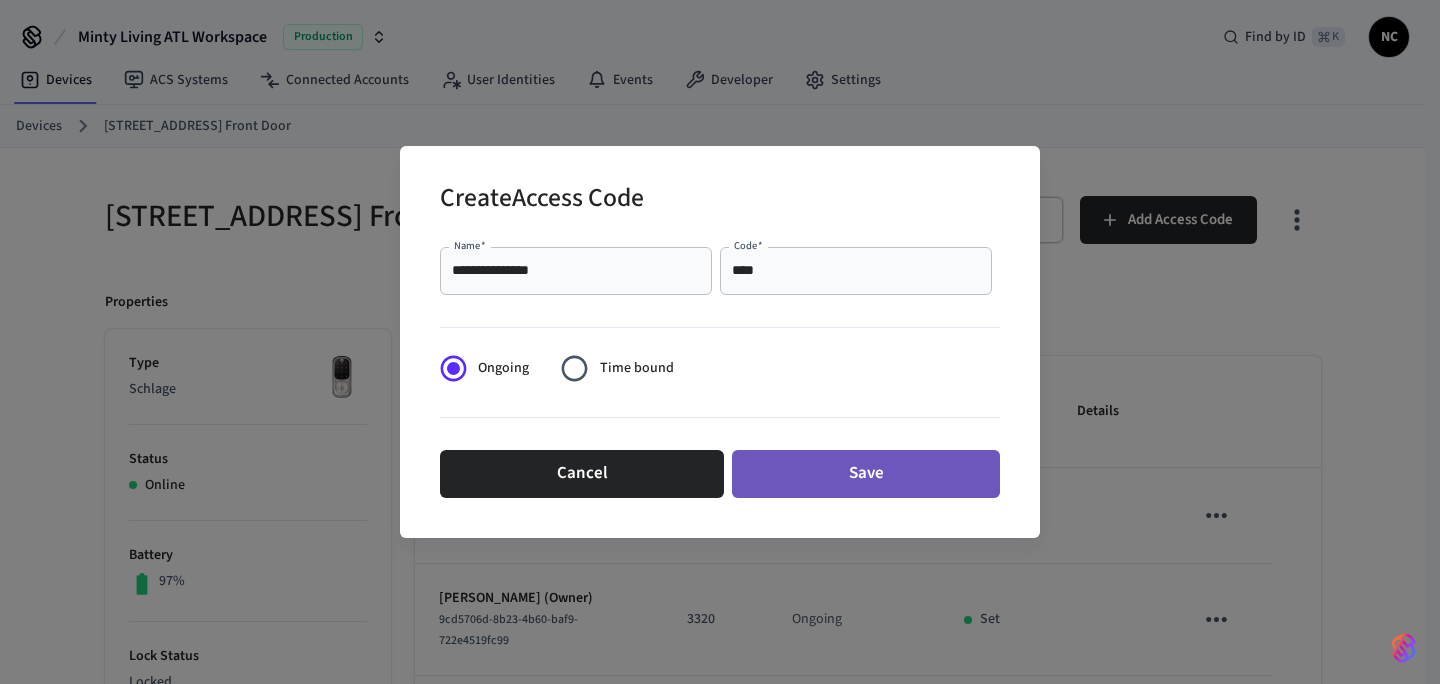 click on "Save" at bounding box center [866, 474] 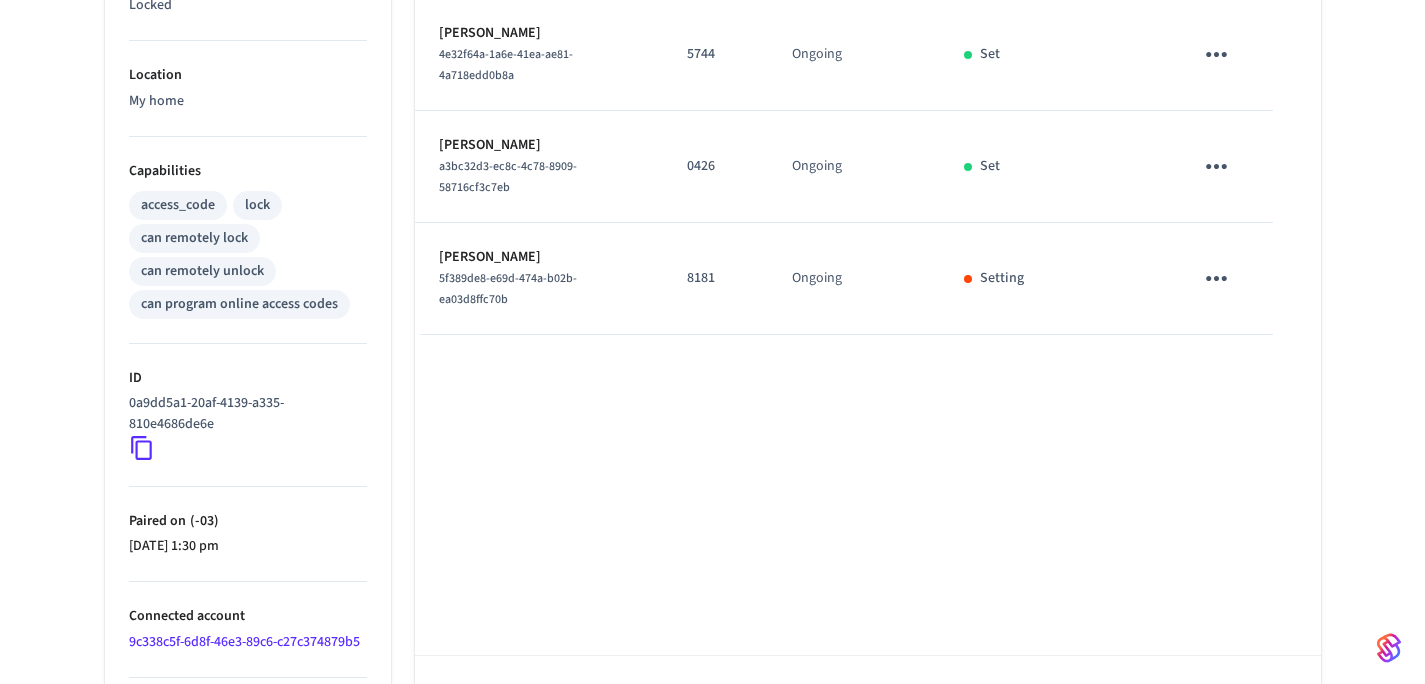 scroll, scrollTop: 0, scrollLeft: 0, axis: both 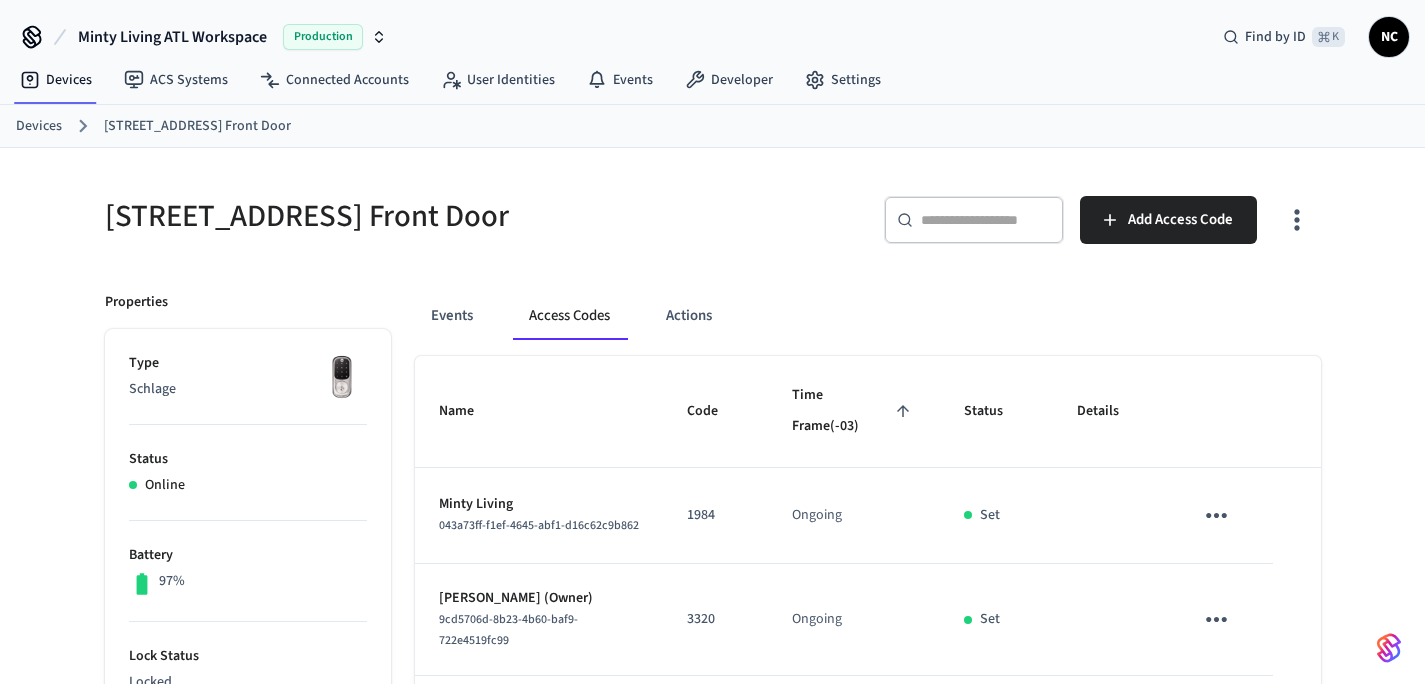 click on "Devices" at bounding box center [39, 126] 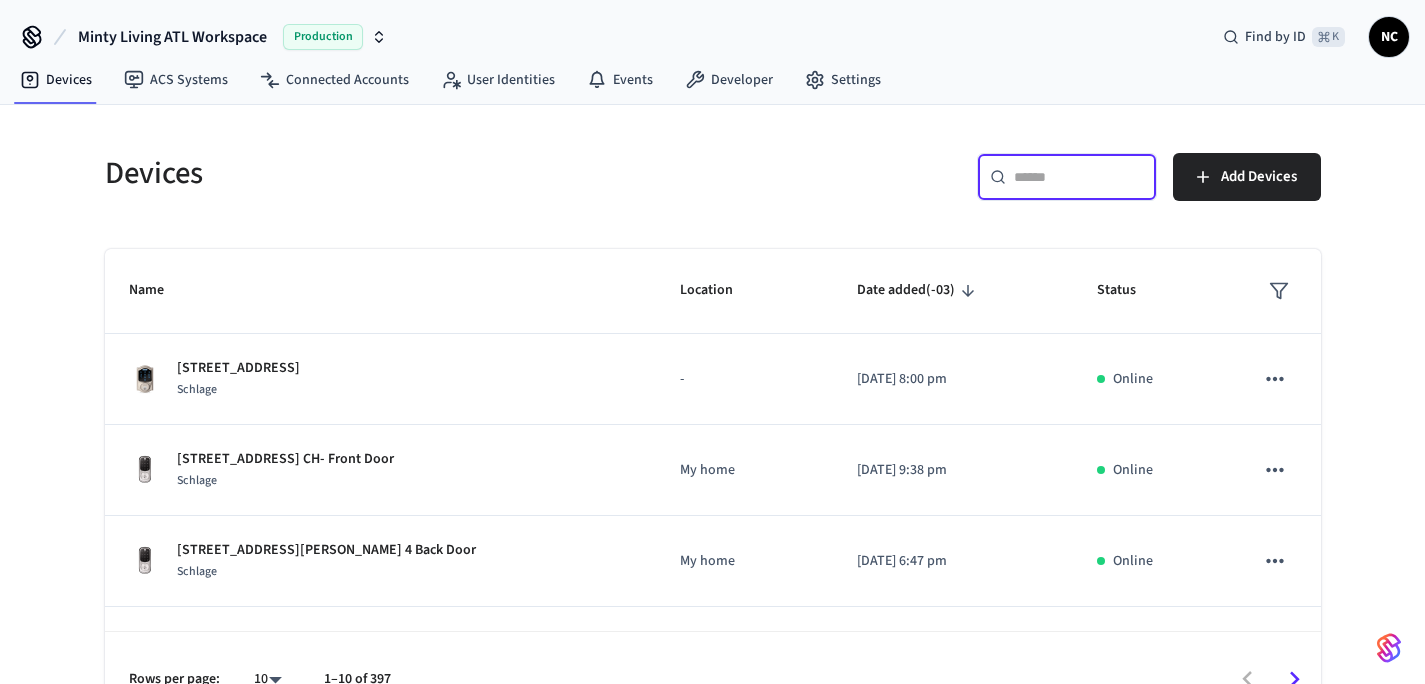 click at bounding box center [1079, 177] 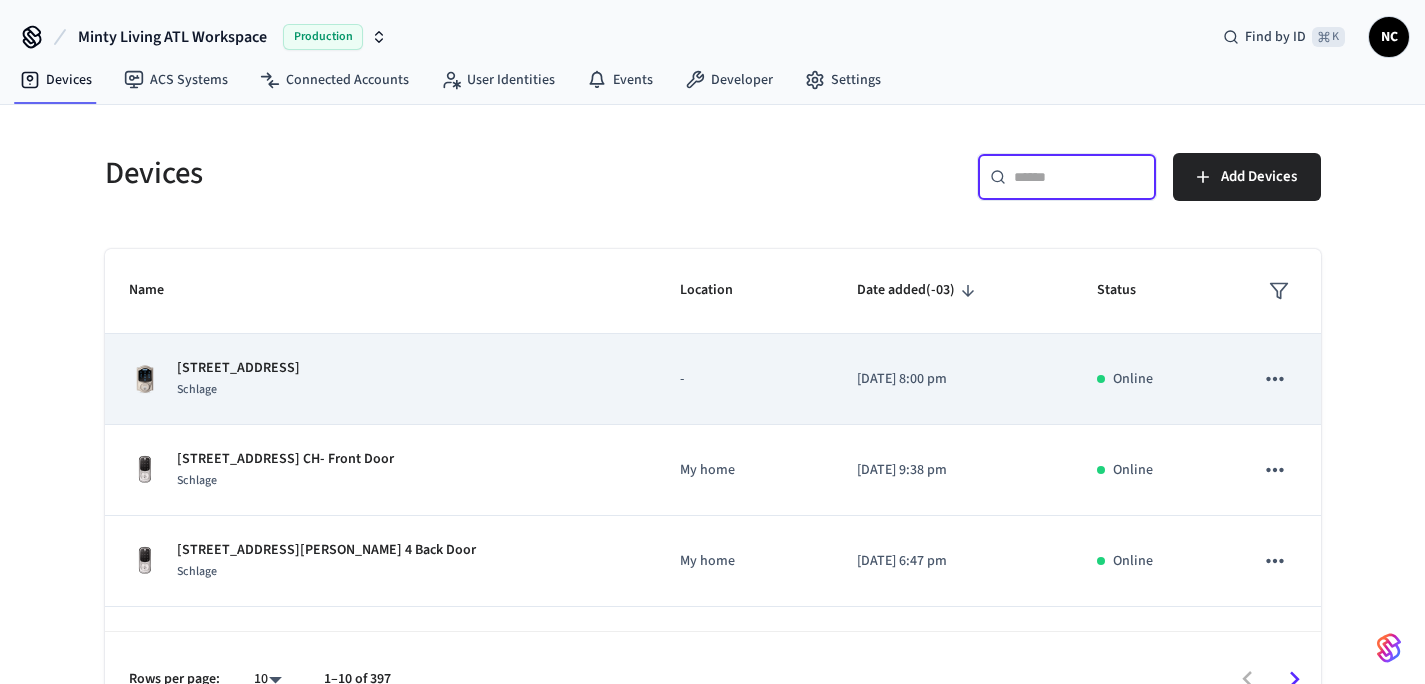 type on "*" 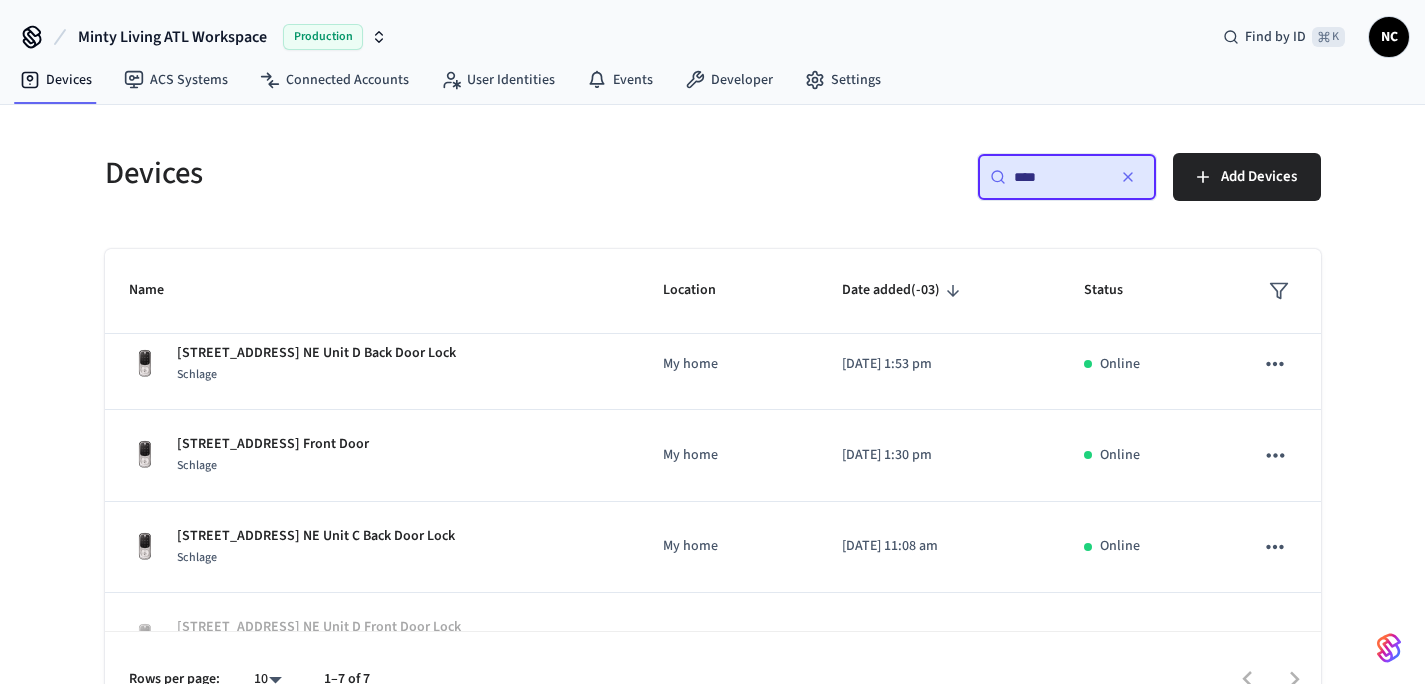 scroll, scrollTop: 289, scrollLeft: 0, axis: vertical 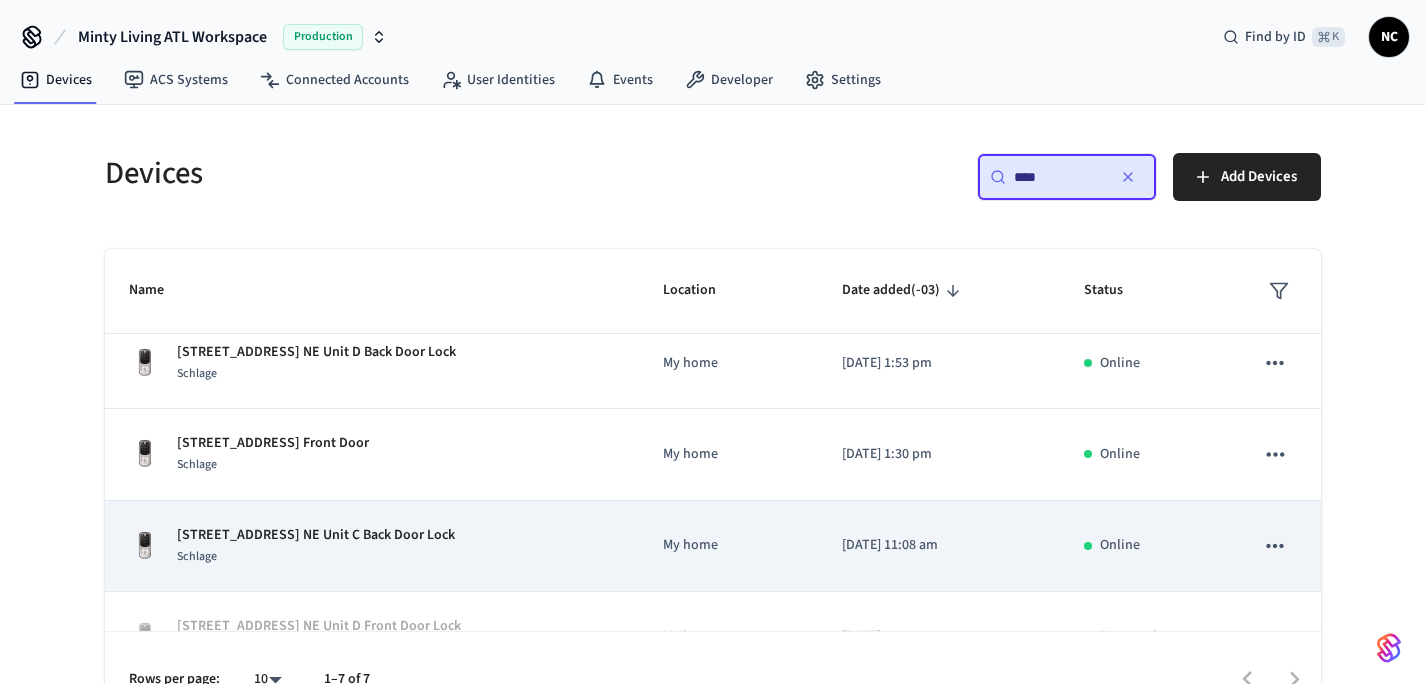 type on "***" 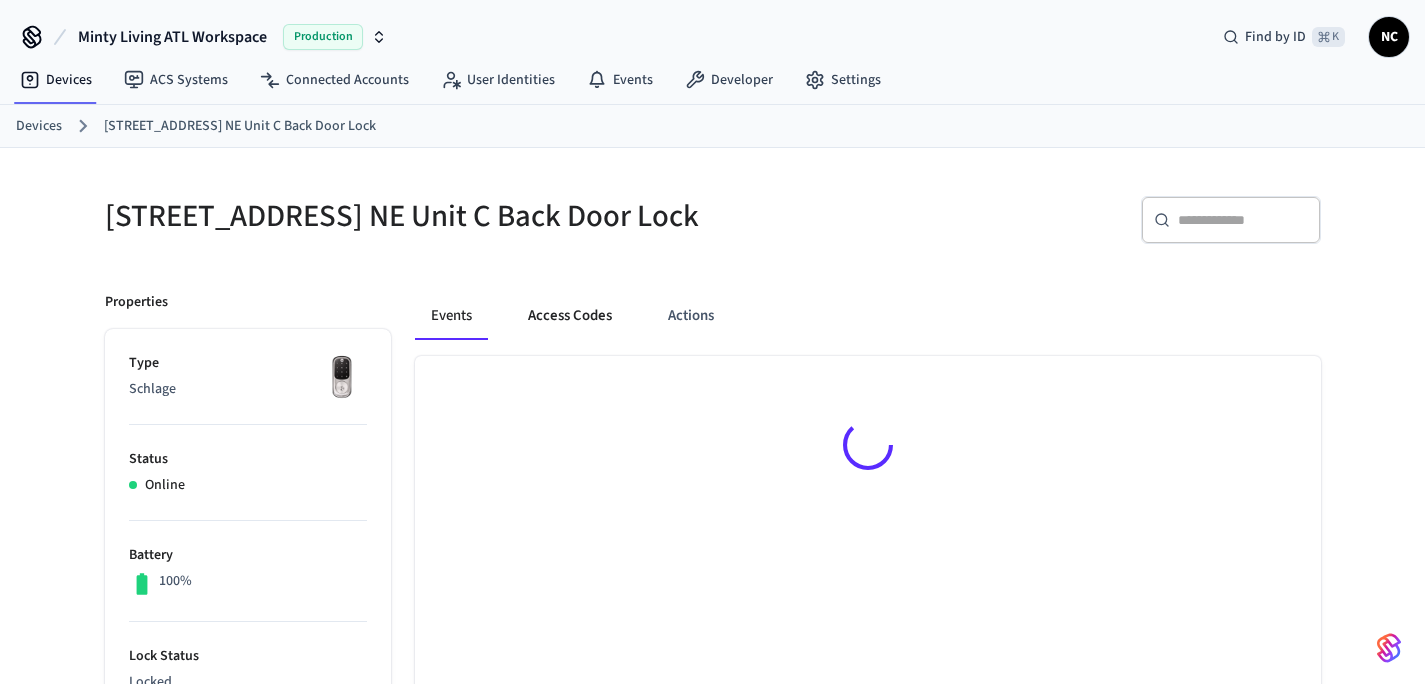 click on "Access Codes" at bounding box center [570, 316] 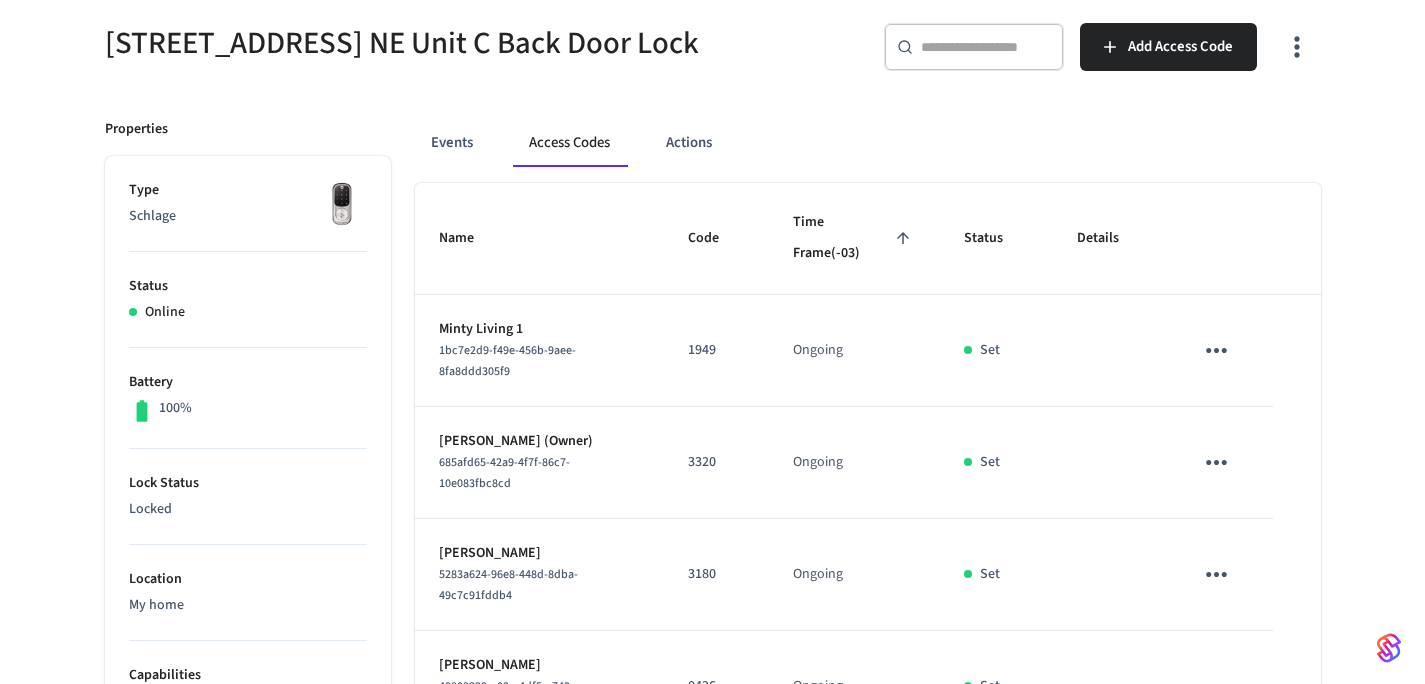 scroll, scrollTop: 0, scrollLeft: 0, axis: both 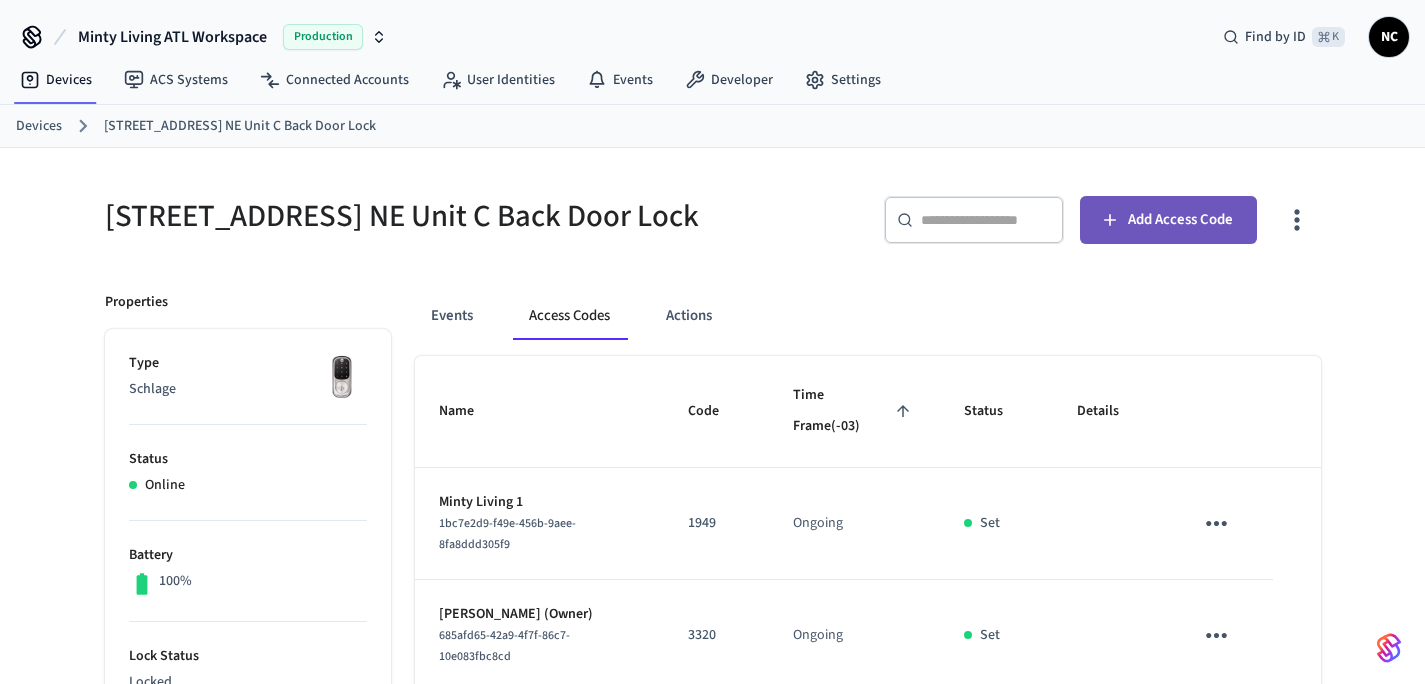 click on "Add Access Code" at bounding box center (1168, 220) 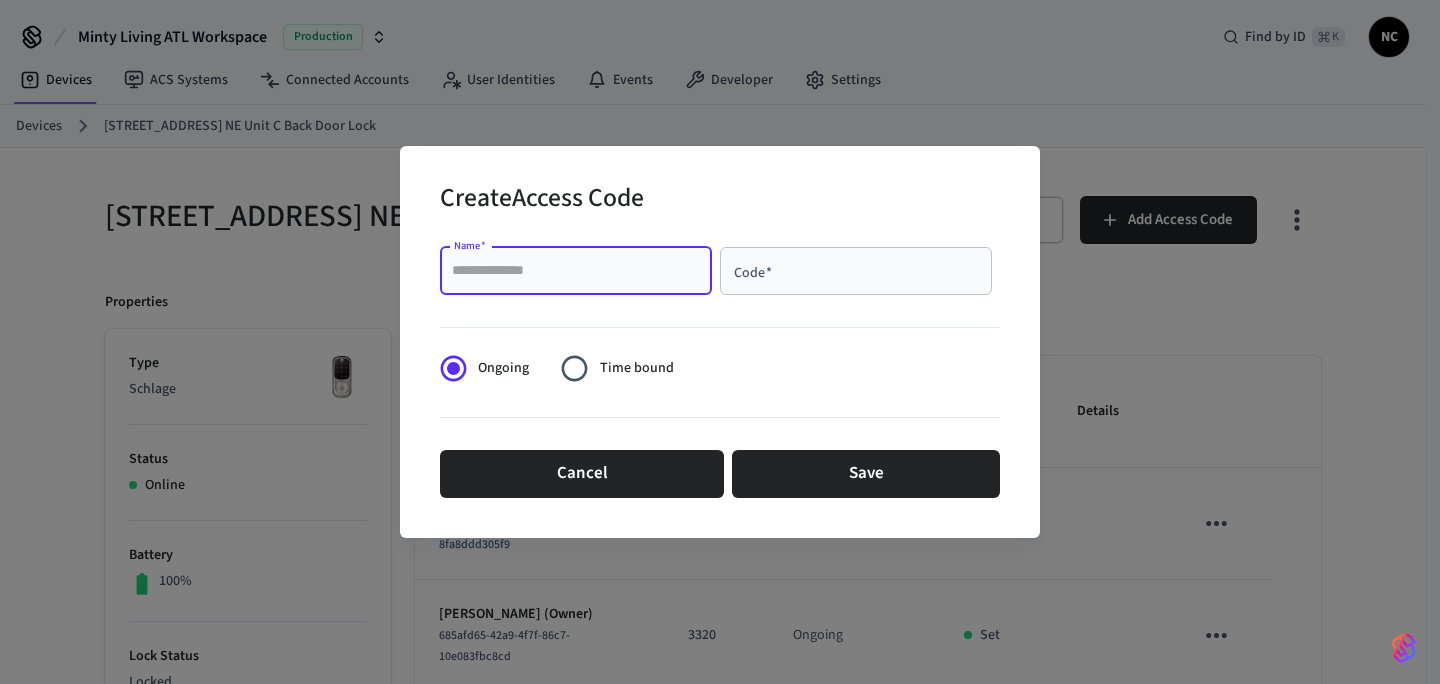 click on "Name   *" at bounding box center [576, 271] 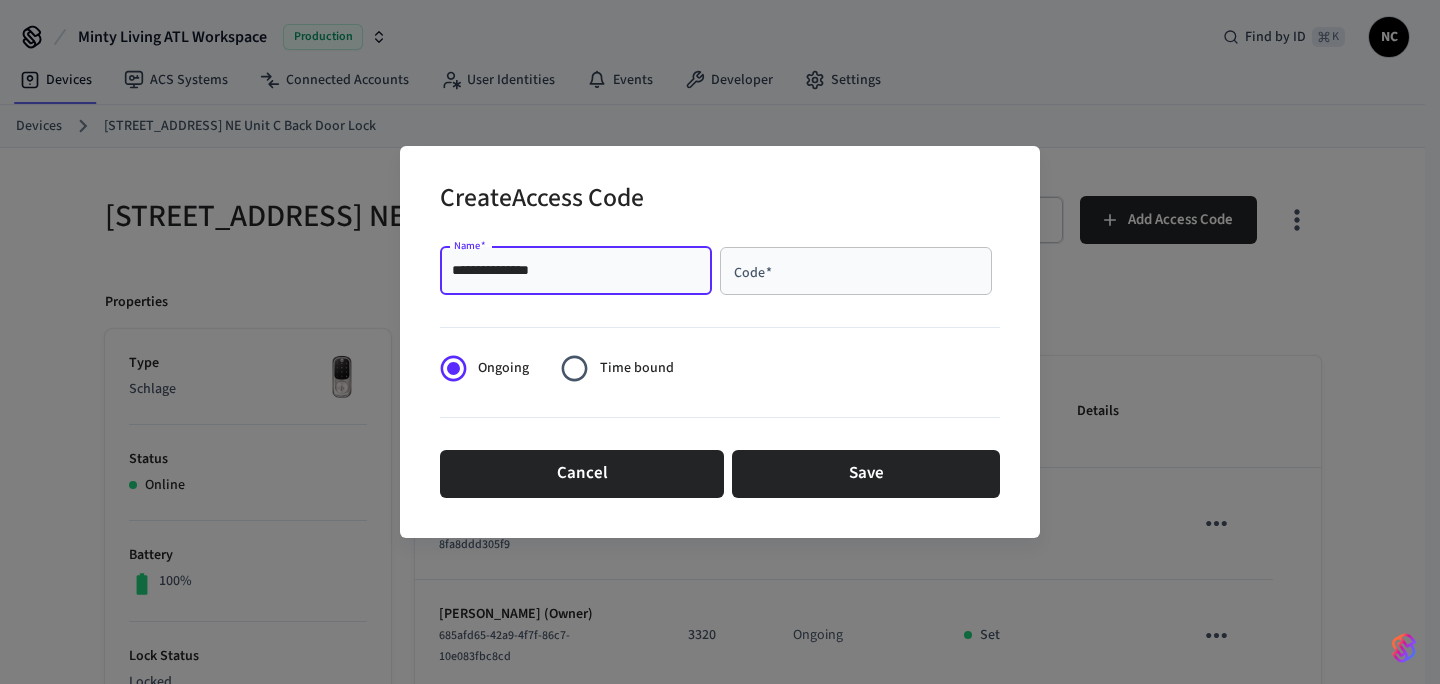 type on "**********" 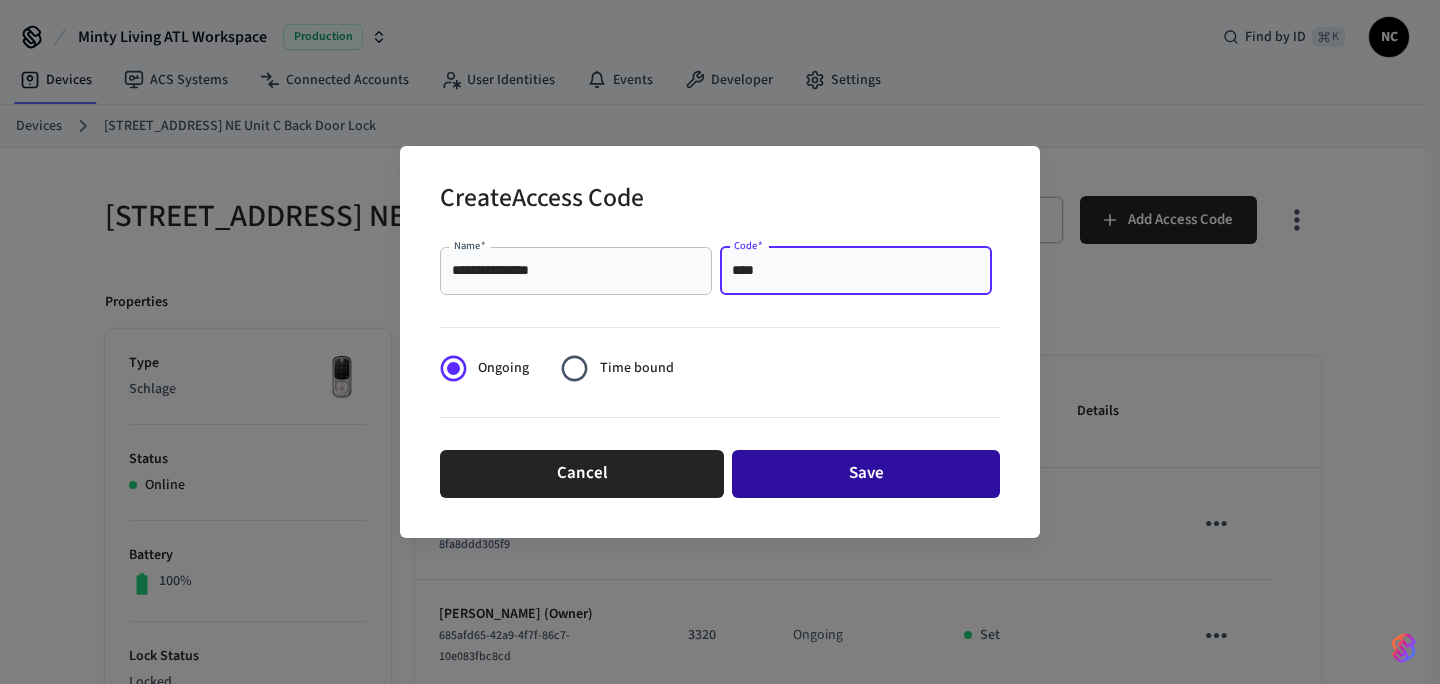 type on "****" 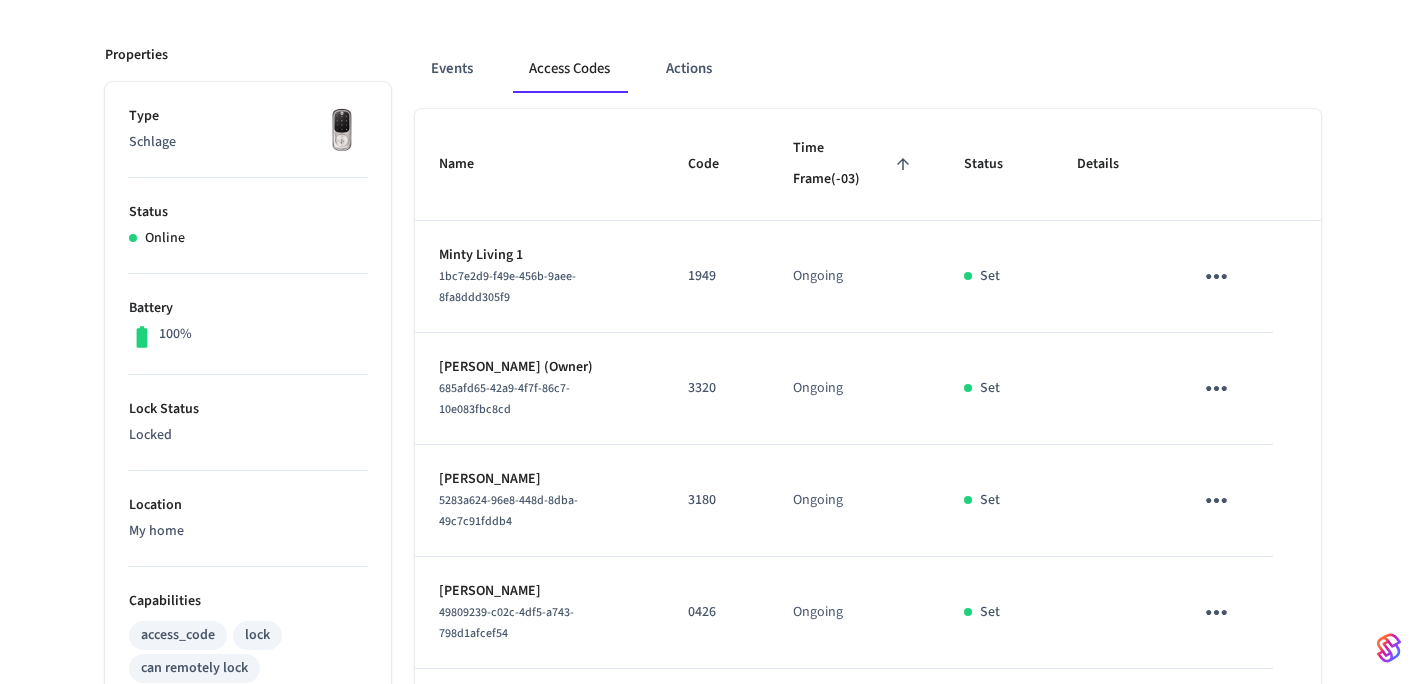 scroll, scrollTop: 0, scrollLeft: 0, axis: both 